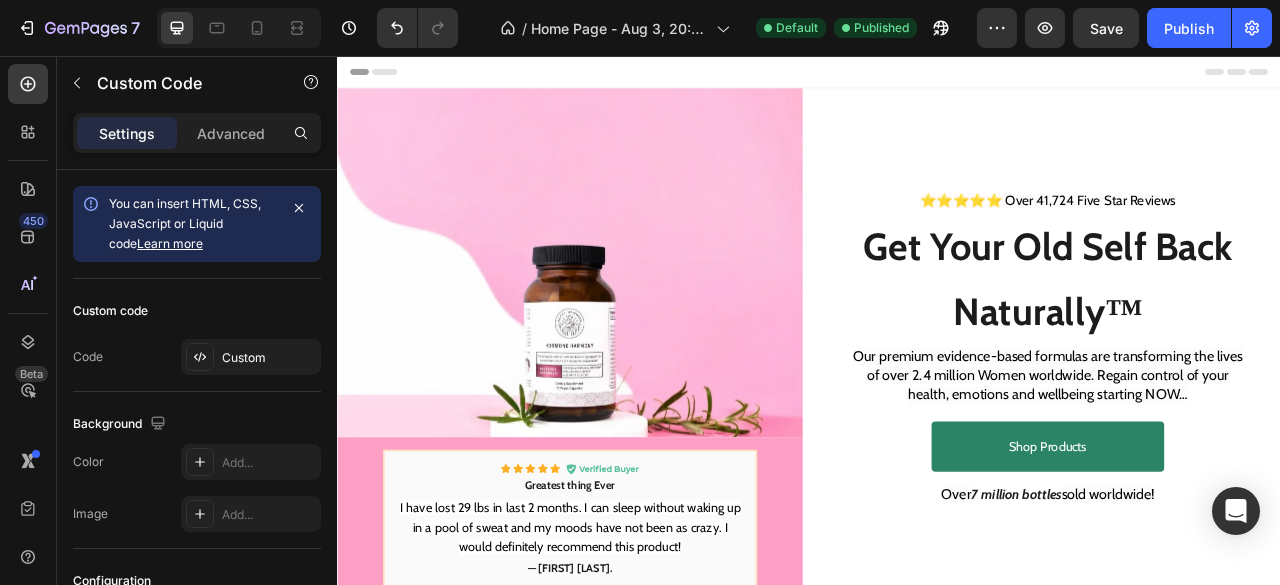 scroll, scrollTop: 0, scrollLeft: 0, axis: both 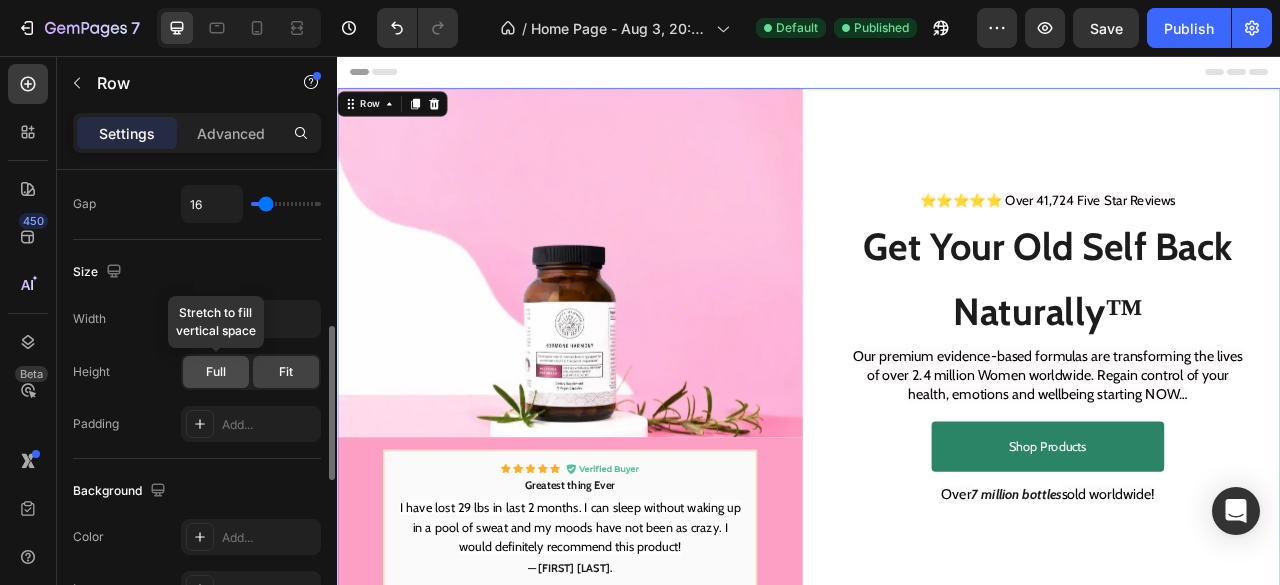 click on "Full" 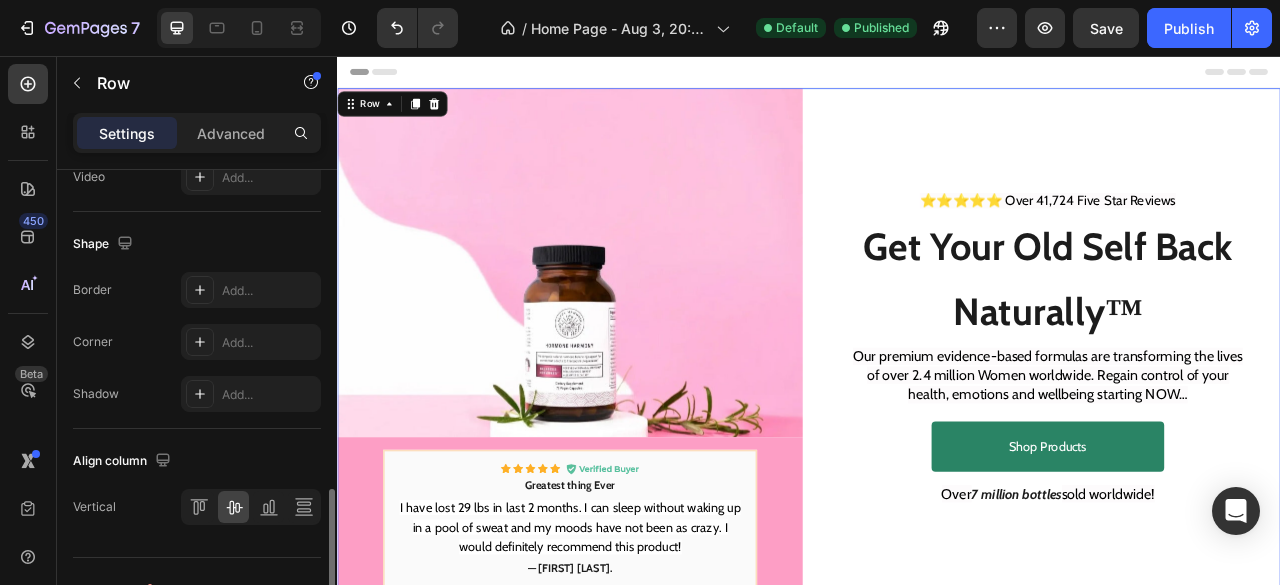 scroll, scrollTop: 972, scrollLeft: 0, axis: vertical 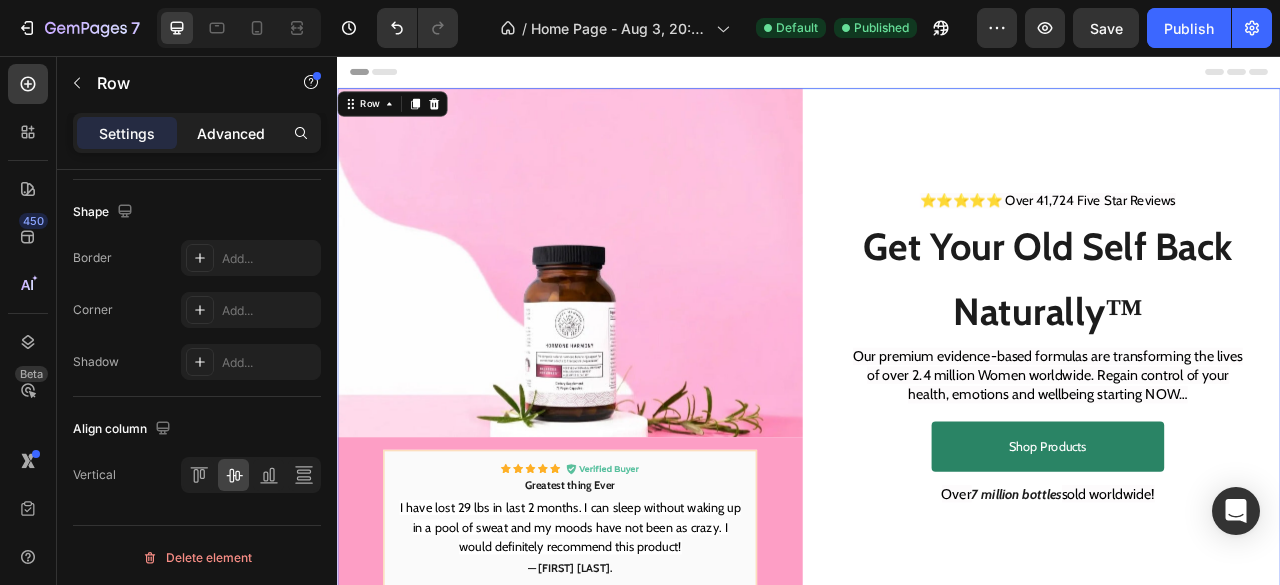 click on "Advanced" at bounding box center (231, 133) 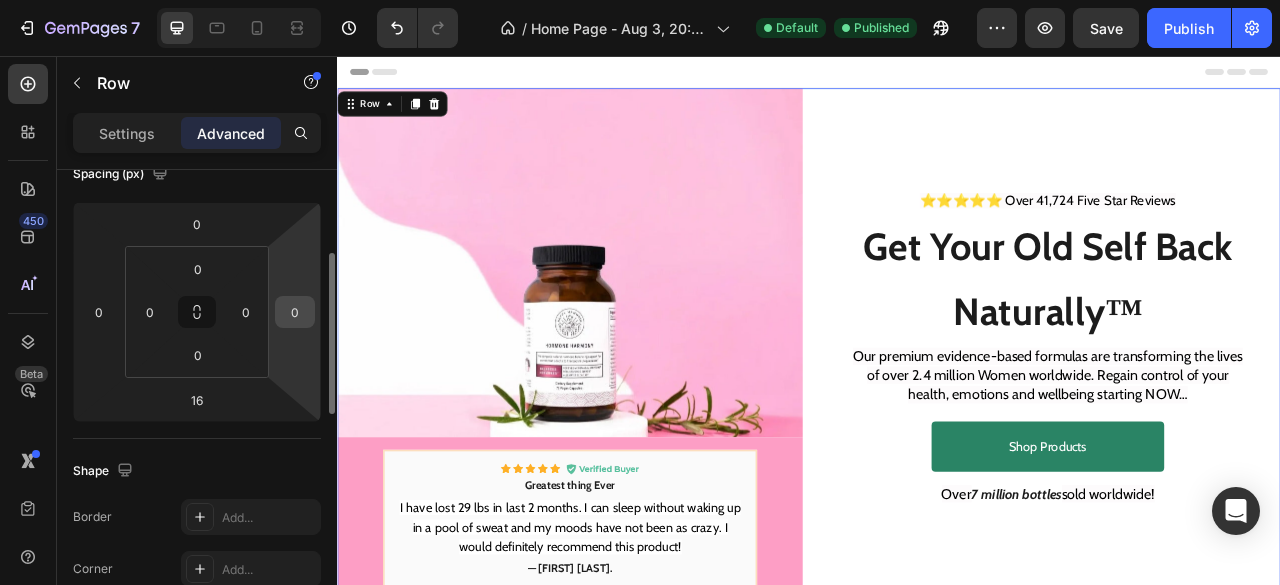 scroll, scrollTop: 0, scrollLeft: 0, axis: both 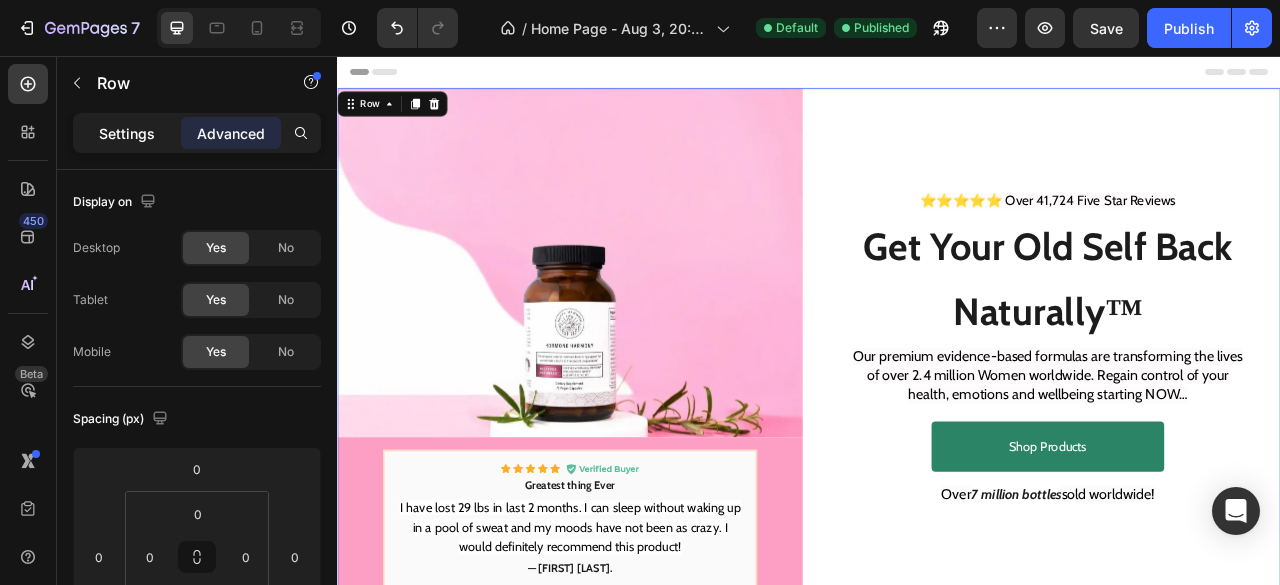 click on "Settings" 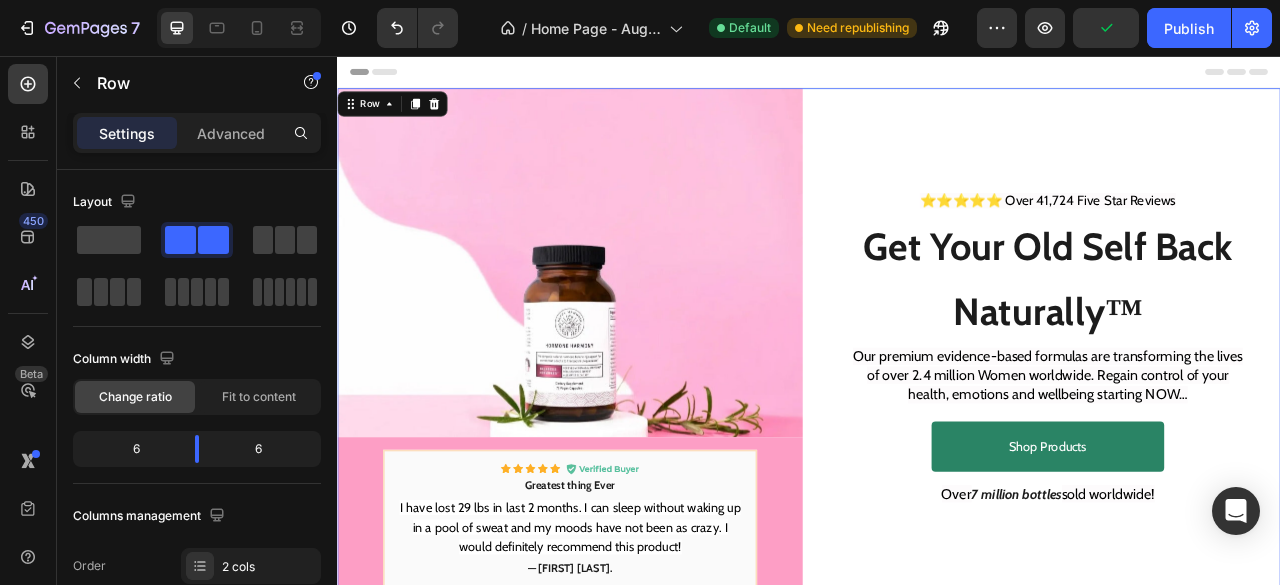 click on "Image Image Greatest thing Ever Text Block I have lost 29 lbs in last 2 months. I can sleep without waking up in a pool of sweat and my moods have not been as crazy. I would definitely recommend this product! Text Block — Tammy N. Text Block Row Row ⭐⭐⭐⭐⭐ Over 41,724 Five Star Reviews Text Block Get Your Old Self Back Naturally™ Text Block Our premium evidence-based formulas are transforming the lives of over 2.4 million Women worldwide. Regain control of your health, emotions and wellbeing starting NOW… Text Block Shop Products Custom Code Over  7 million bottles  sold worldwide! Text Block Row   16" at bounding box center (937, 427) 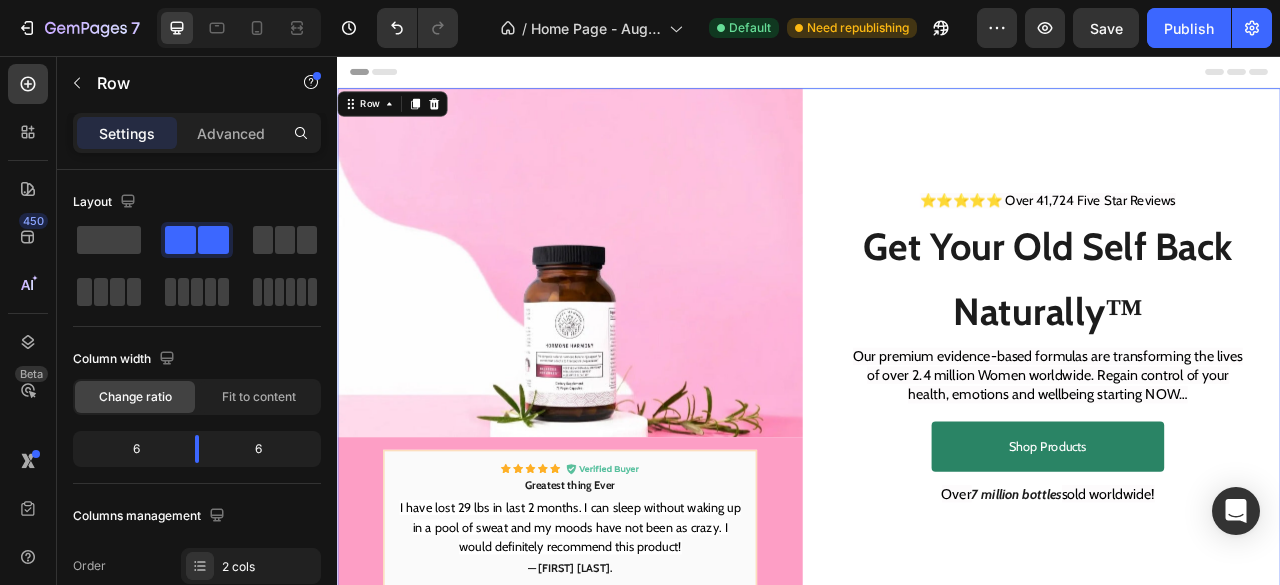 scroll, scrollTop: 264, scrollLeft: 0, axis: vertical 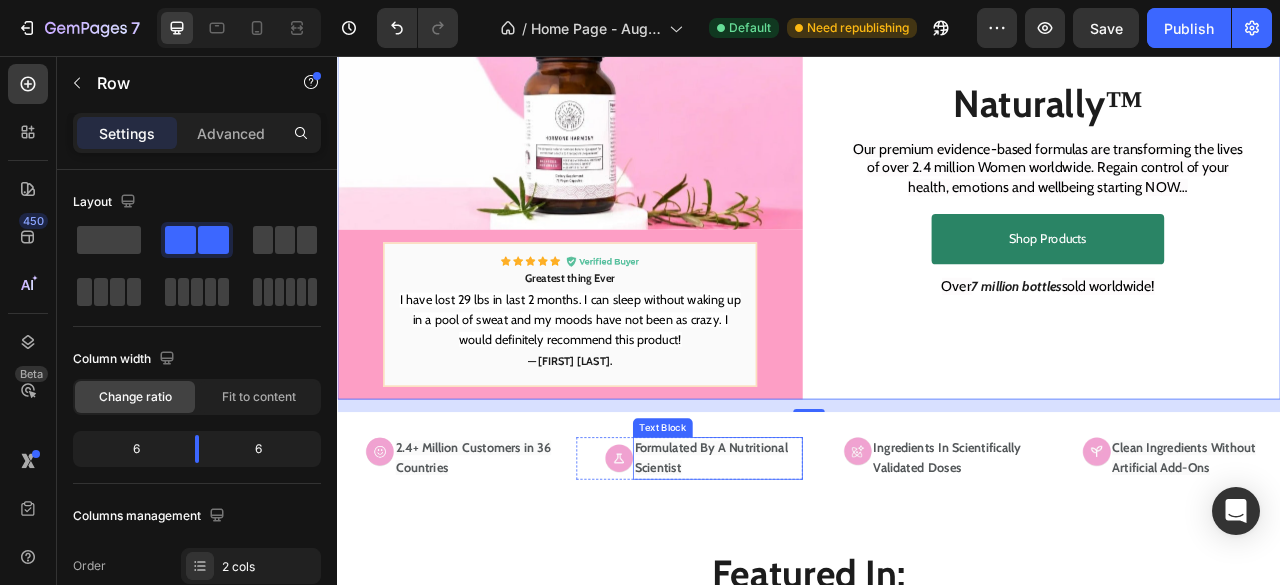 click on "Formulated By A Nutritional Scientist" at bounding box center (821, 568) 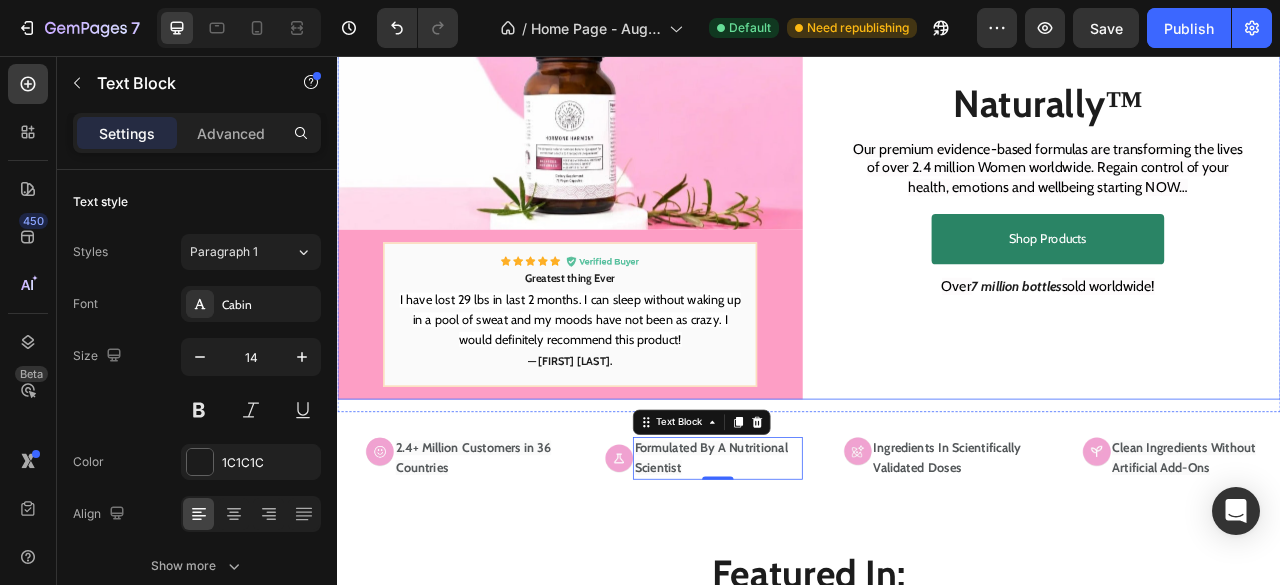 click on "⭐⭐⭐⭐⭐ Over 41,724 Five Star Reviews Text Block Get Your Old Self Back Naturally™ Text Block Our premium evidence-based formulas are transforming the lives of over 2.4 million Women worldwide. Regain control of your health, emotions and wellbeing starting NOW… Text Block Shop Products Custom Code Over  7 million bottles  sold worldwide! Text Block" at bounding box center [1241, 163] 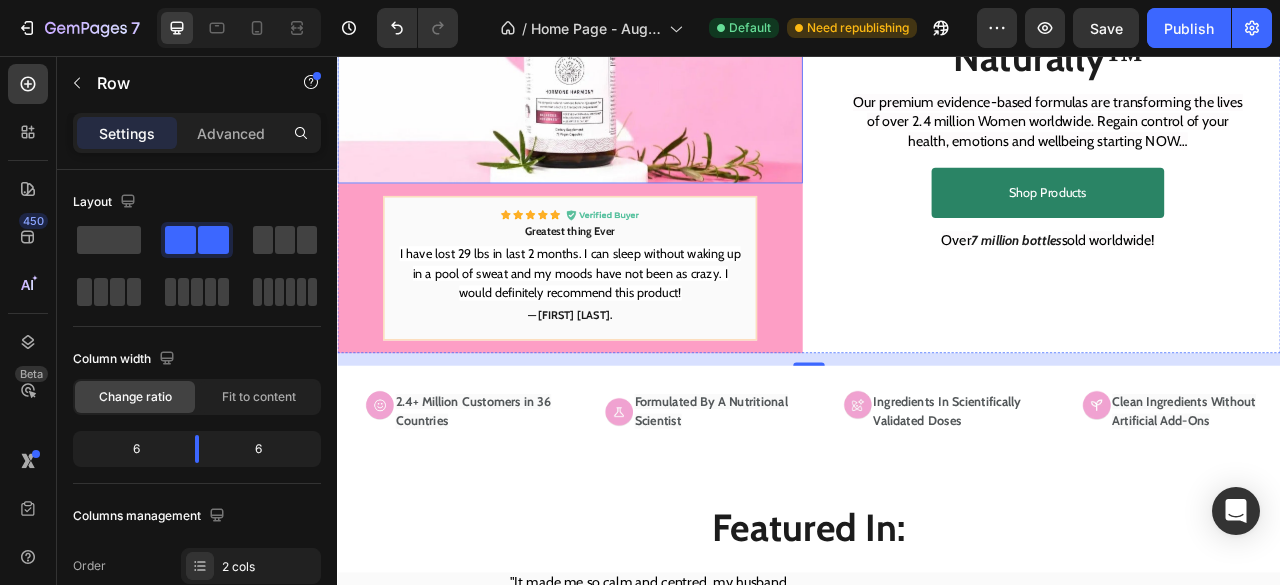 scroll, scrollTop: 324, scrollLeft: 0, axis: vertical 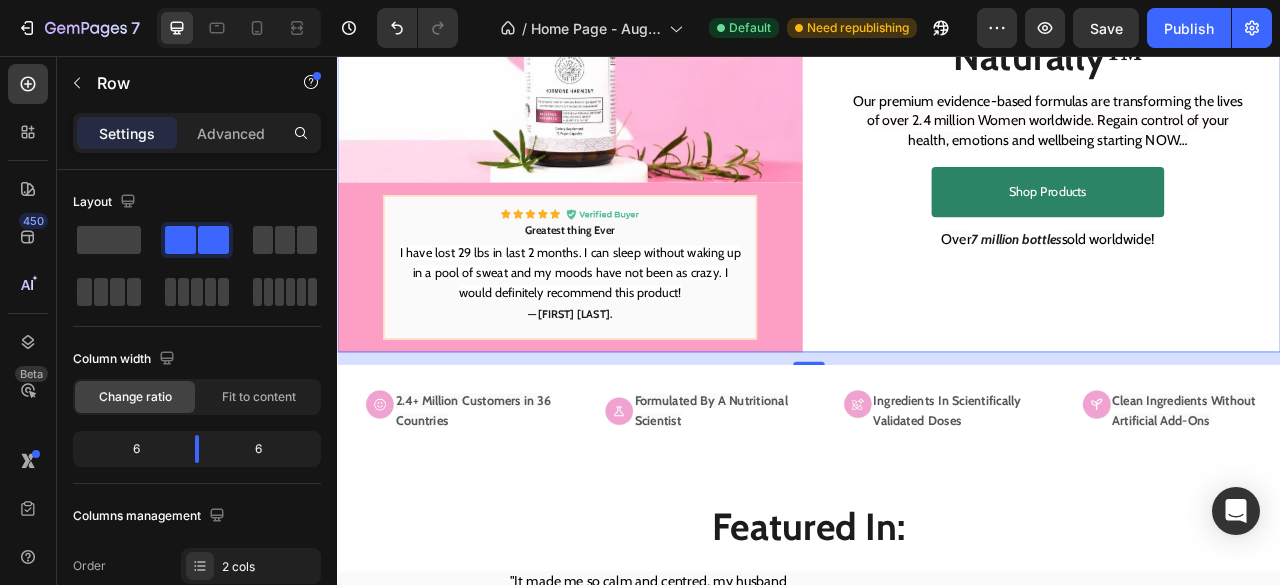 click on "16" at bounding box center (937, 441) 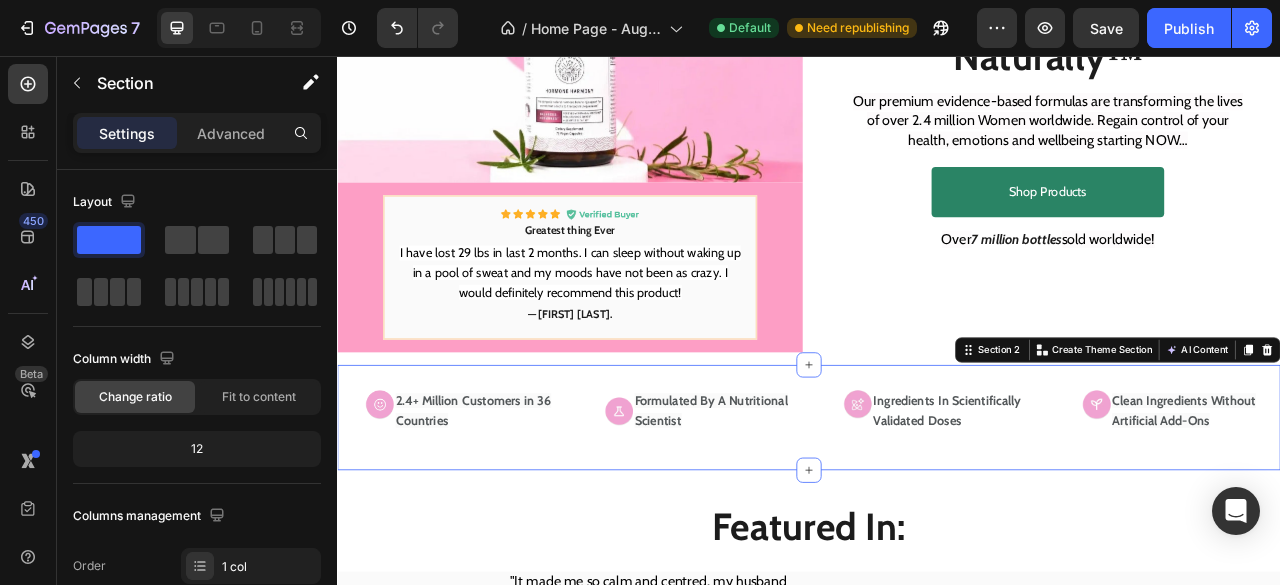 click on "Image 2.4+ Million Customers in 36 Countries Text Block Row Image Formulated By A Nutritional Scientist Text Block Row Image Ingredients In Scientifically Validated Doses Text Block Row Image Clean Ingredients Without Artificial Add-Ons Text Block Row Row Section 2   You can create reusable sections Create Theme Section AI Content Write with GemAI What would you like to describe here? Tone and Voice Persuasive Product Show more Generate" at bounding box center [937, 516] 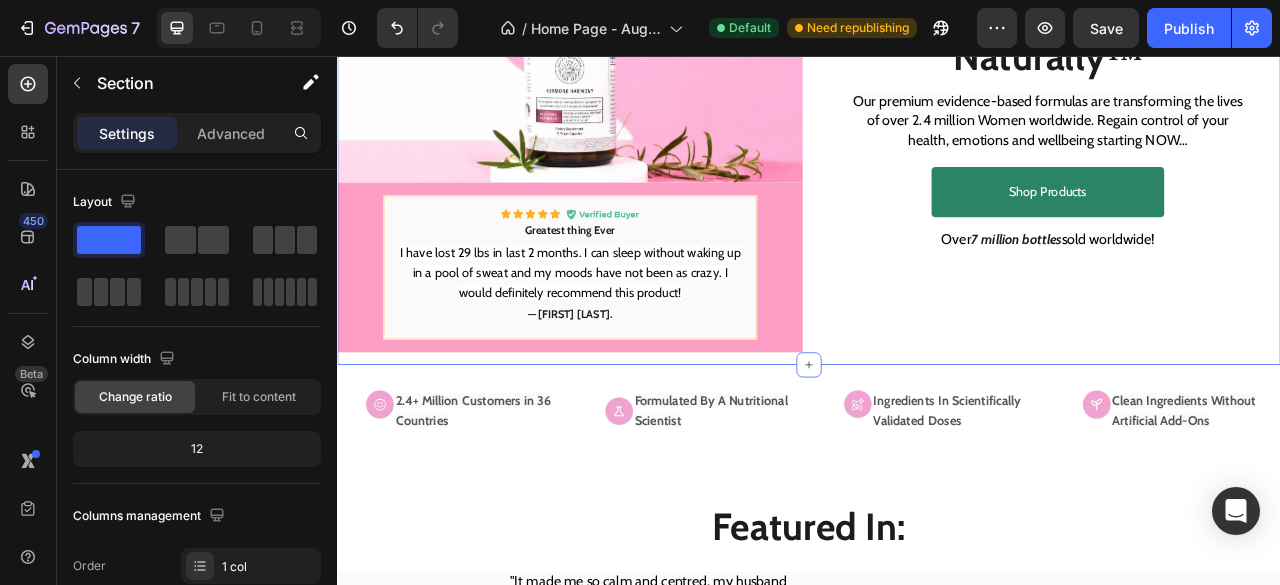 click on "Image Image Greatest thing Ever Text Block I have lost 29 lbs in last 2 months. I can sleep without waking up in a pool of sweat and my moods have not been as crazy. I would definitely recommend this product! Text Block — Tammy N. Text Block Row Row ⭐⭐⭐⭐⭐ Over 41,724 Five Star Reviews Text Block Get Your Old Self Back Naturally™ Text Block Our premium evidence-based formulas are transforming the lives of over 2.4 million Women worldwide. Regain control of your health, emotions and wellbeing starting NOW… Text Block Shop Products Custom Code Over  7 million bottles  sold worldwide! Text Block Row" at bounding box center [937, 111] 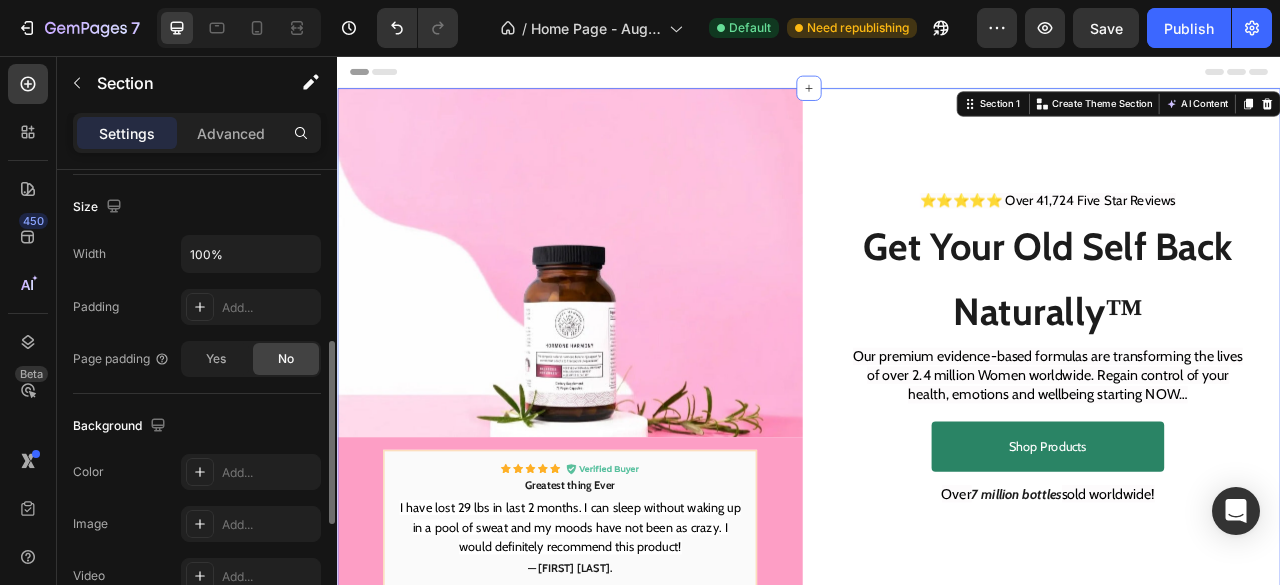 scroll, scrollTop: 430, scrollLeft: 0, axis: vertical 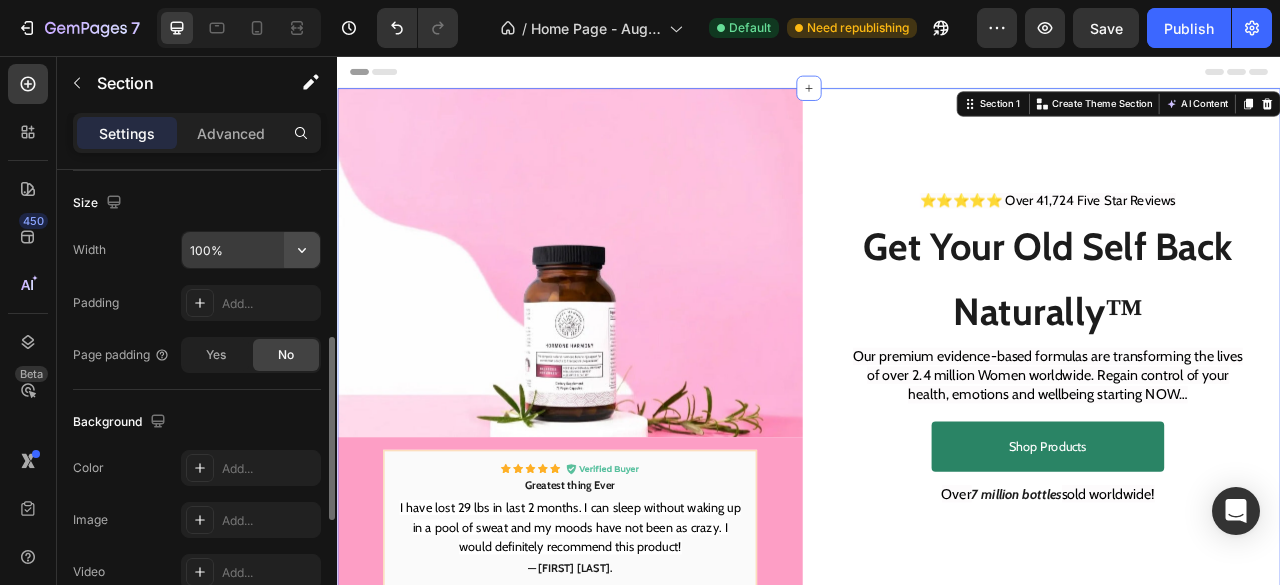 click 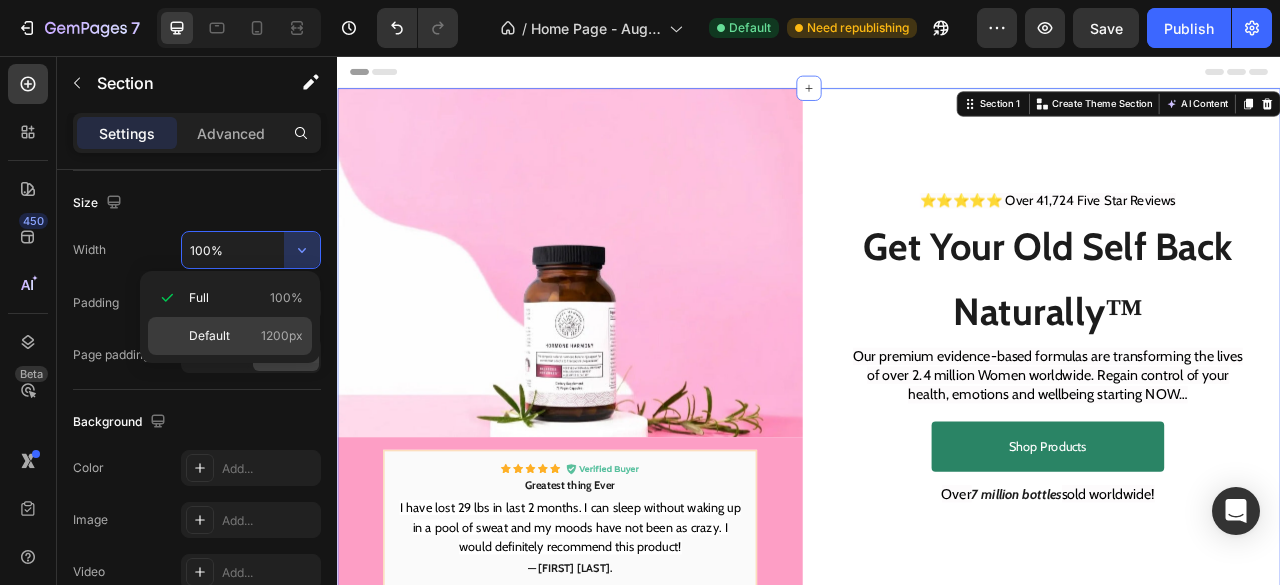 click on "Default" at bounding box center (209, 336) 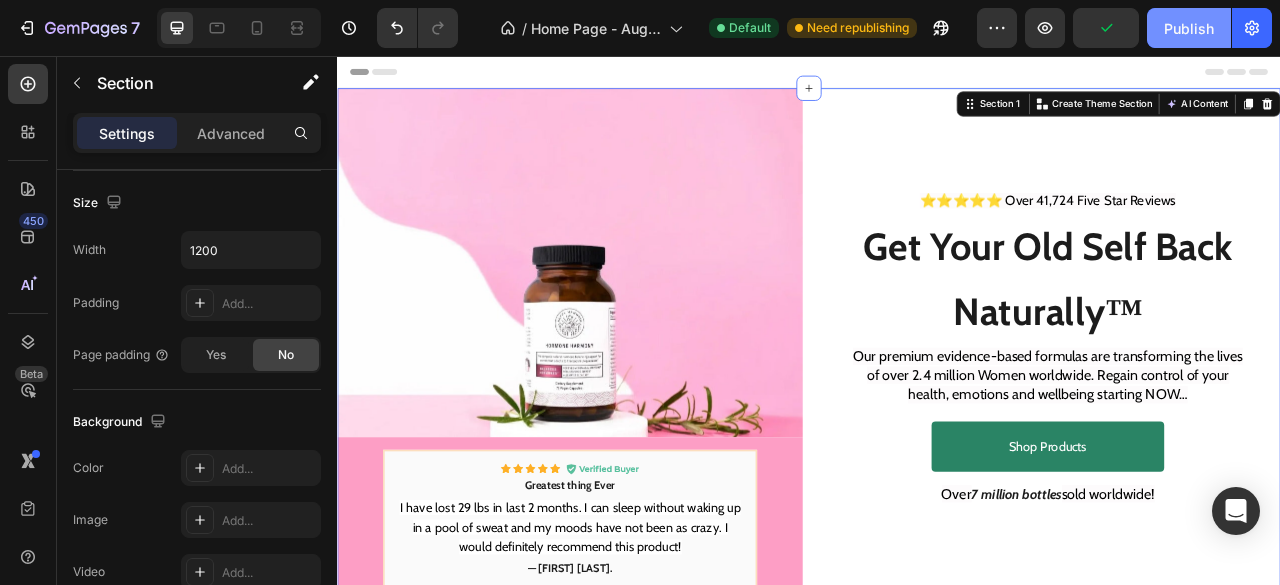 click on "Publish" 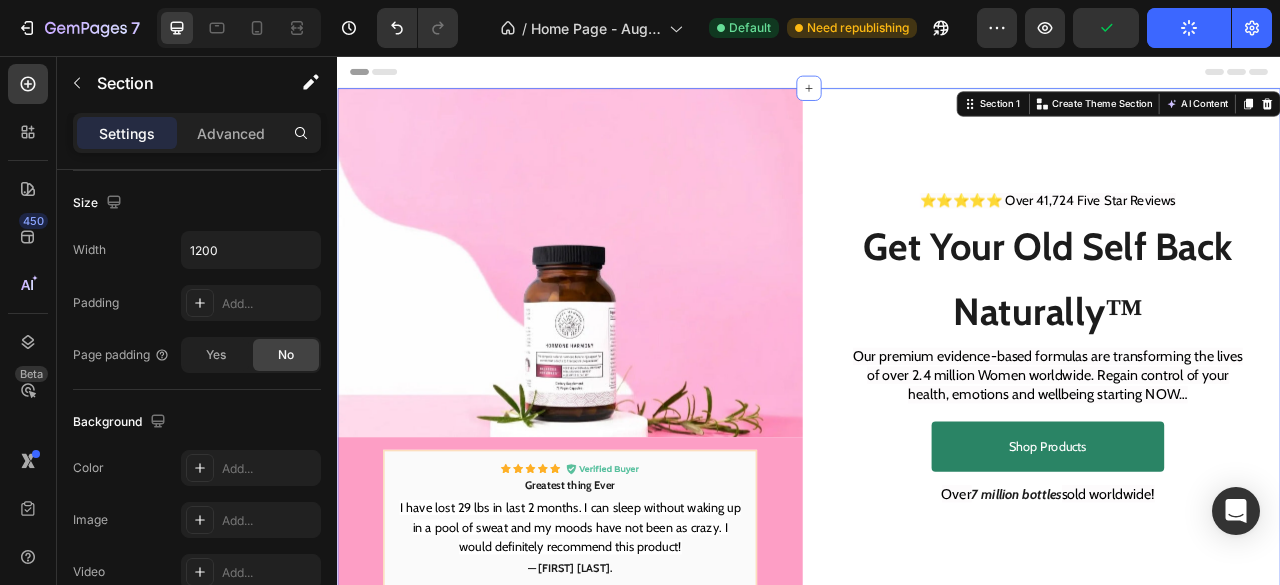 type 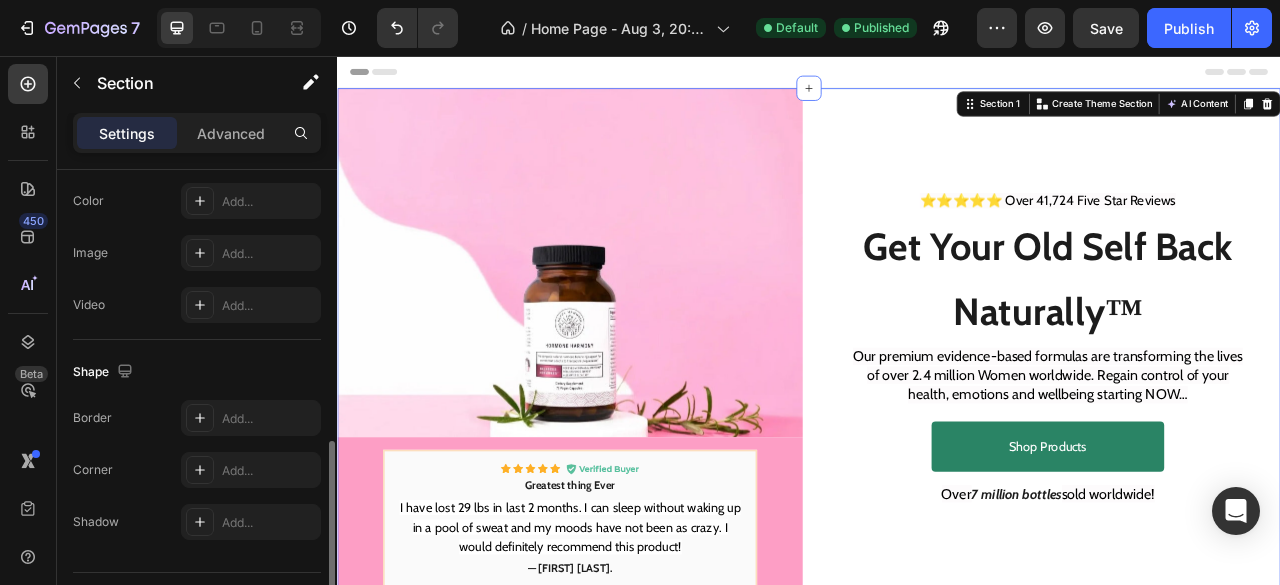 scroll, scrollTop: 745, scrollLeft: 0, axis: vertical 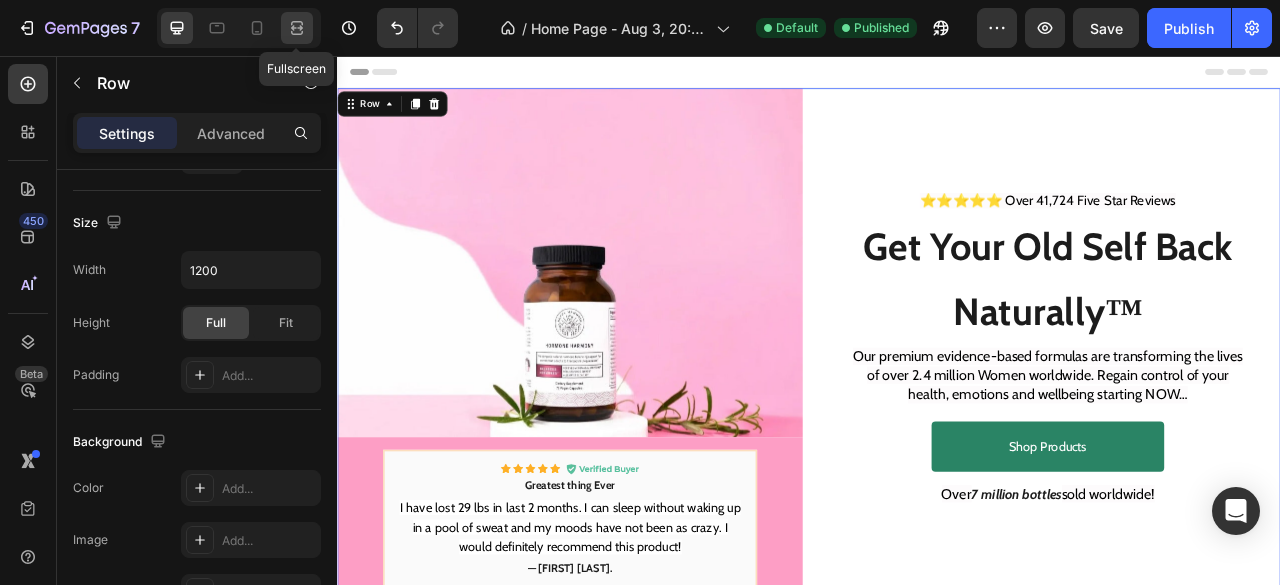 click 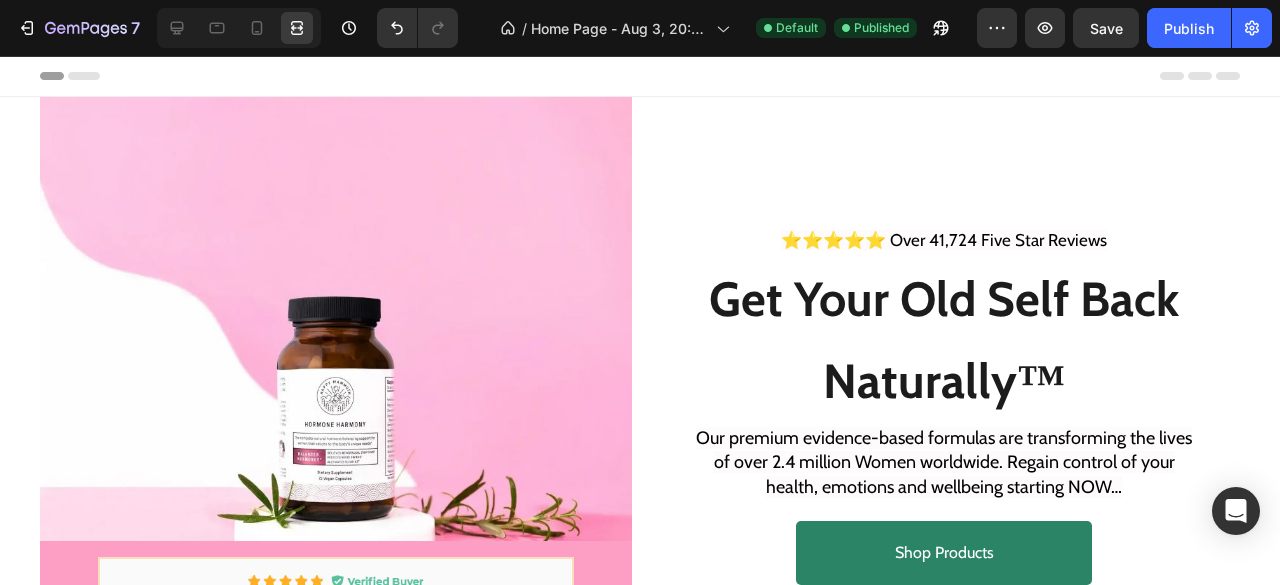 click on "Image Image Greatest thing Ever Text Block I have lost 29 lbs in last 2 months. I can sleep without waking up in a pool of sweat and my moods have not been as crazy. I would definitely recommend this product! Text Block — Tammy N. Text Block Row Row ⭐⭐⭐⭐⭐ Over 41,724 Five Star Reviews Text Block Get Your Old Self Back Naturally™ Text Block Our premium evidence-based formulas are transforming the lives of over 2.4 million Women worldwide. Regain control of your health, emotions and wellbeing starting NOW… Text Block Shop Products Custom Code Over  7 million bottles  sold worldwide! Text Block Row Section 1" at bounding box center [640, 435] 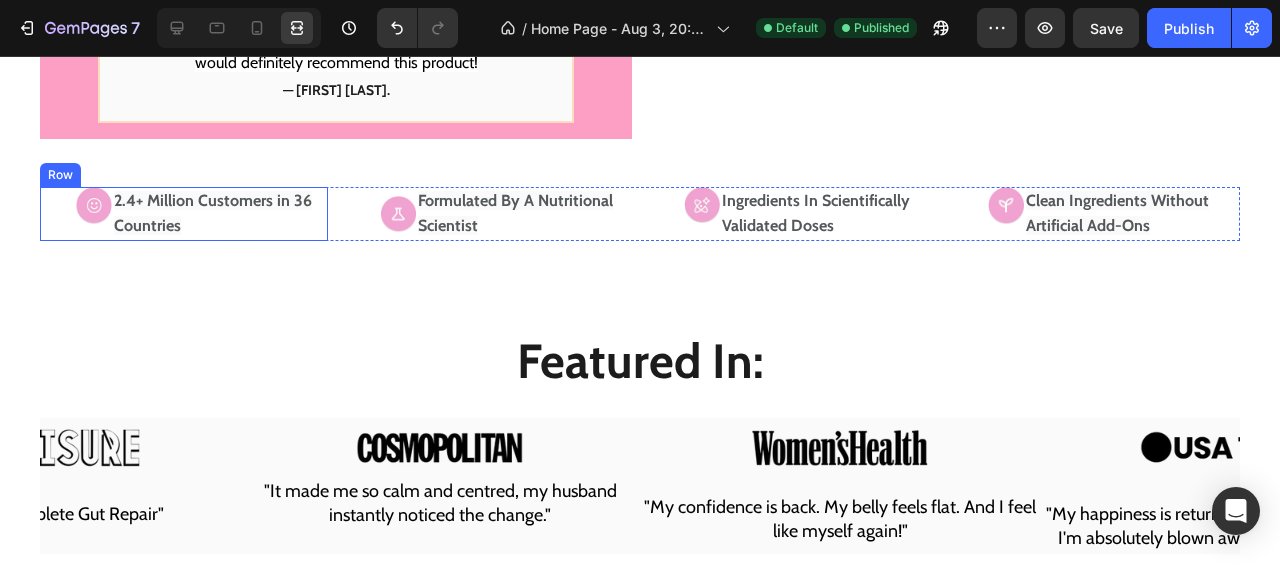 scroll, scrollTop: 640, scrollLeft: 0, axis: vertical 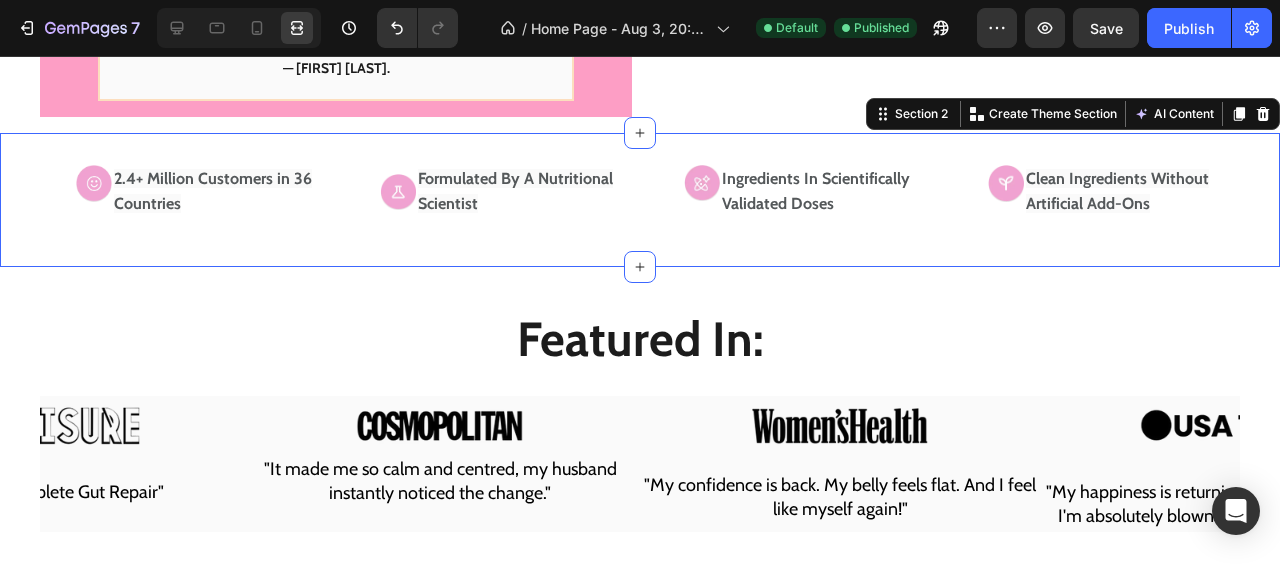 click on "Image 2.4+ Million Customers in 36 Countries Text Block Row Image Formulated By A Nutritional Scientist Text Block Row Image Ingredients In Scientifically Validated Doses Text Block Row Image Clean Ingredients Without Artificial Add-Ons Text Block Row Row" at bounding box center [640, 200] 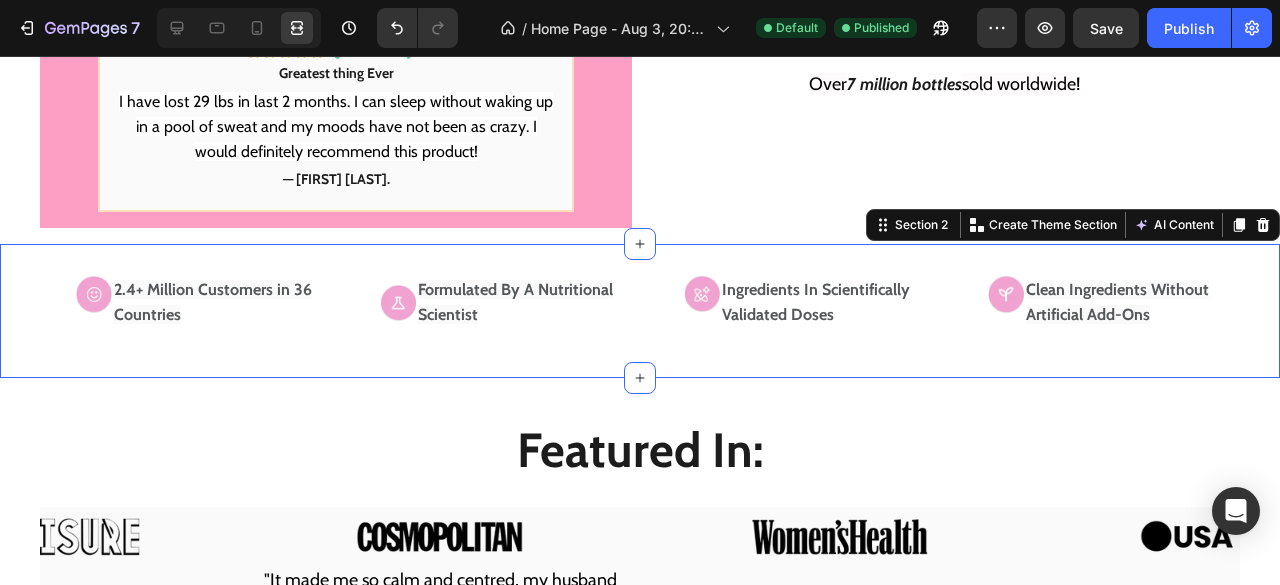 scroll, scrollTop: 528, scrollLeft: 0, axis: vertical 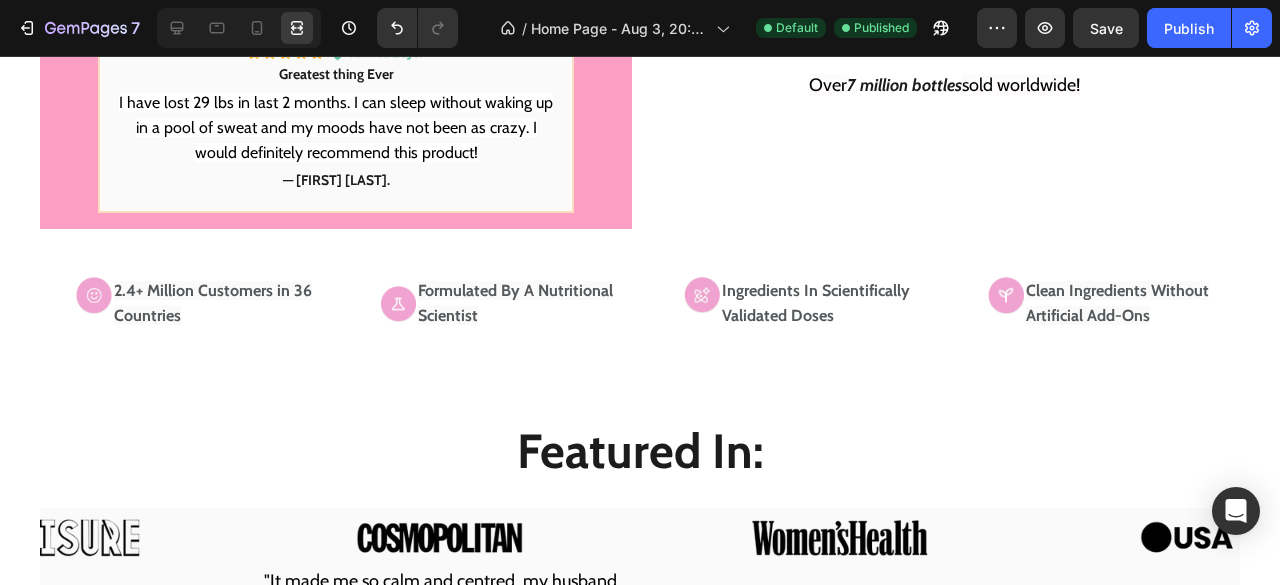 click on "Image Image Greatest thing Ever Text Block I have lost 29 lbs in last 2 months. I can sleep without waking up in a pool of sweat and my moods have not been as crazy. I would definitely recommend this product! Text Block — Tammy N. Text Block Row Row ⭐⭐⭐⭐⭐ Over 41,724 Five Star Reviews Text Block Get Your Old Self Back Naturally™ Text Block Our premium evidence-based formulas are transforming the lives of over 2.4 million Women worldwide. Regain control of your health, emotions and wellbeing starting NOW… Text Block Shop Products Custom Code Over  7 million bottles  sold worldwide! Text Block Row Section 1" at bounding box center (640, -93) 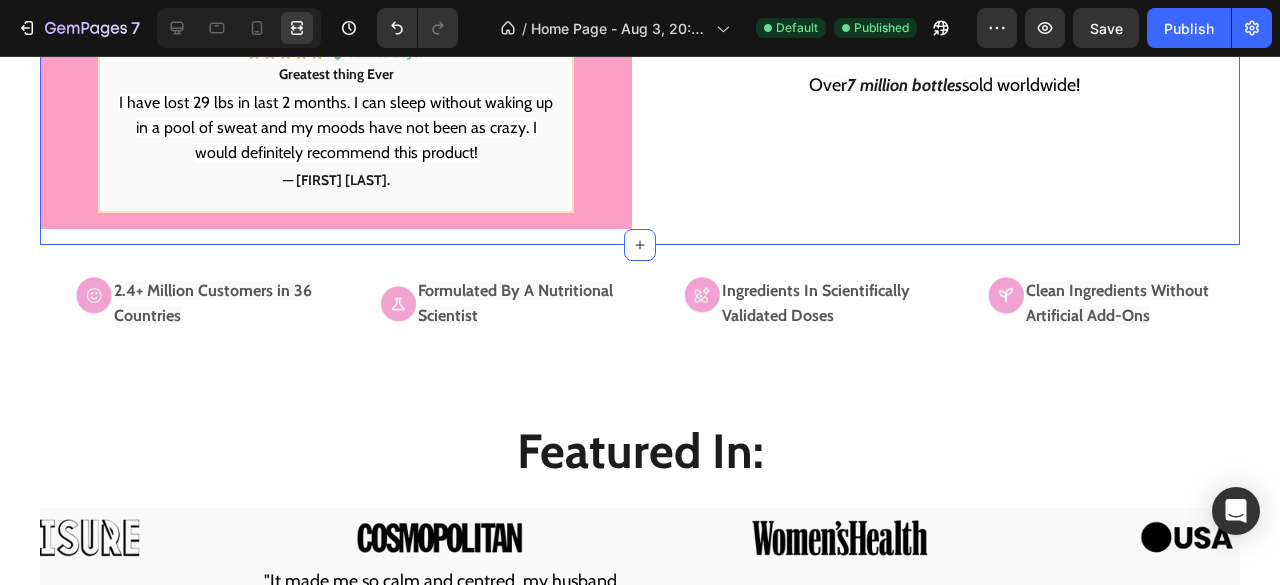 click on "Image Image Greatest thing Ever Text Block I have lost 29 lbs in last 2 months. I can sleep without waking up in a pool of sweat and my moods have not been as crazy. I would definitely recommend this product! Text Block — Tammy N. Text Block Row Row ⭐⭐⭐⭐⭐ Over 41,724 Five Star Reviews Text Block Get Your Old Self Back Naturally™ Text Block Our premium evidence-based formulas are transforming the lives of over 2.4 million Women worldwide. Regain control of your health, emotions and wellbeing starting NOW… Text Block Shop Products Custom Code Over  7 million bottles  sold worldwide! Text Block Row" at bounding box center (640, -93) 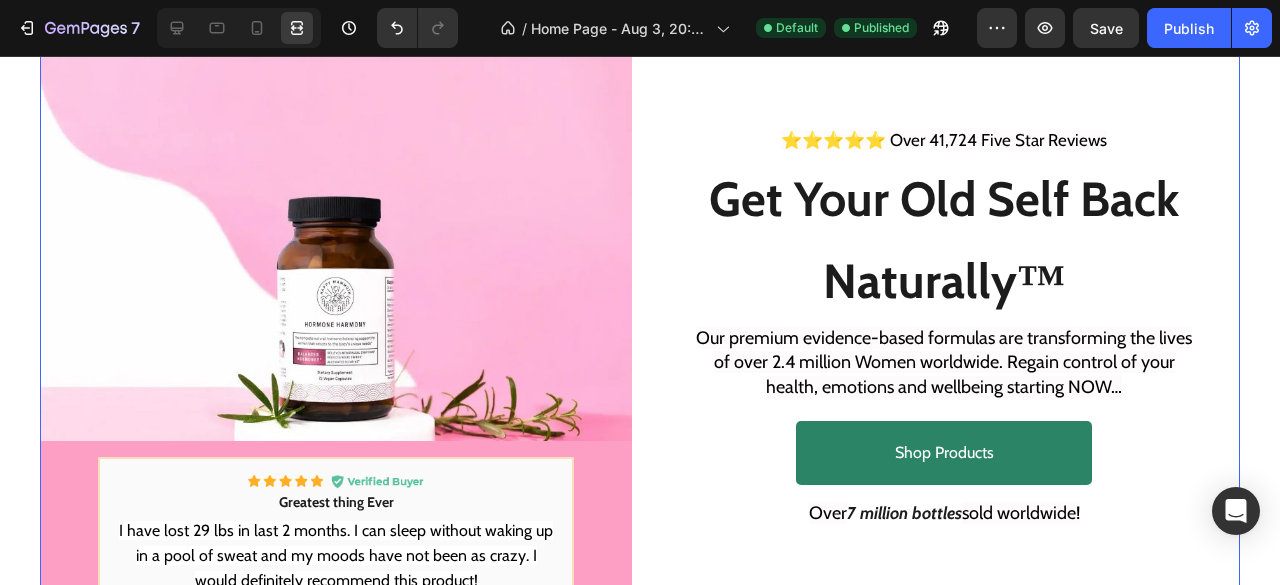 scroll, scrollTop: 0, scrollLeft: 0, axis: both 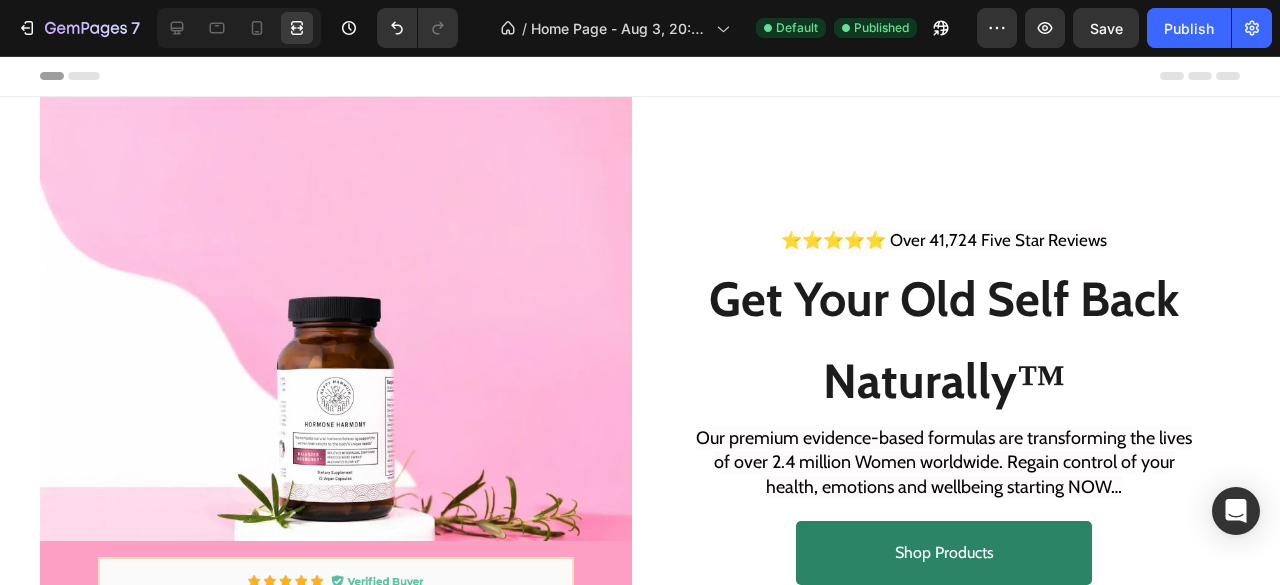 click on "Image Image Greatest thing Ever Text Block I have lost 29 lbs in last 2 months. I can sleep without waking up in a pool of sweat and my moods have not been as crazy. I would definitely recommend this product! Text Block — Tammy N. Text Block Row Row ⭐⭐⭐⭐⭐ Over 41,724 Five Star Reviews Text Block Get Your Old Self Back Naturally™ Text Block Our premium evidence-based formulas are transforming the lives of over 2.4 million Women worldwide. Regain control of your health, emotions and wellbeing starting NOW… Text Block Shop Products Custom Code Over  7 million bottles  sold worldwide! Text Block Row Section 1 Root" at bounding box center [640, 2729] 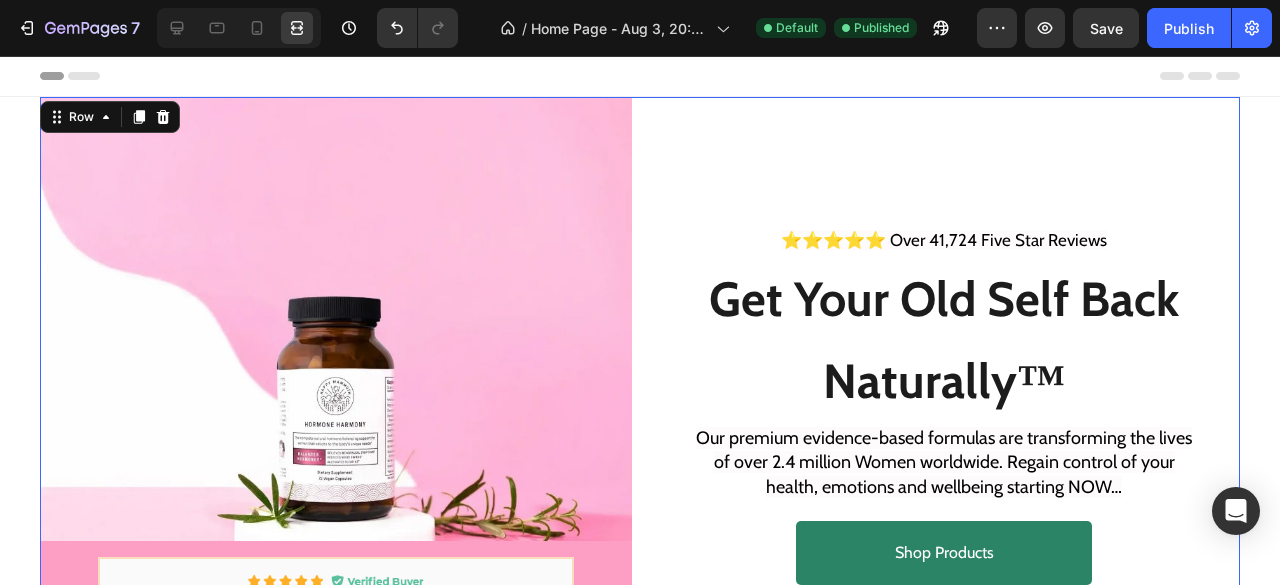 click on "⭐⭐⭐⭐⭐ Over 41,724 Five Star Reviews Text Block Get Your Old Self Back Naturally™ Text Block Our premium evidence-based formulas are transforming the lives of over 2.4 million Women worldwide. Regain control of your health, emotions and wellbeing starting NOW… Text Block Shop Products Custom Code Over  7 million bottles  sold worldwide! Text Block" at bounding box center (944, 427) 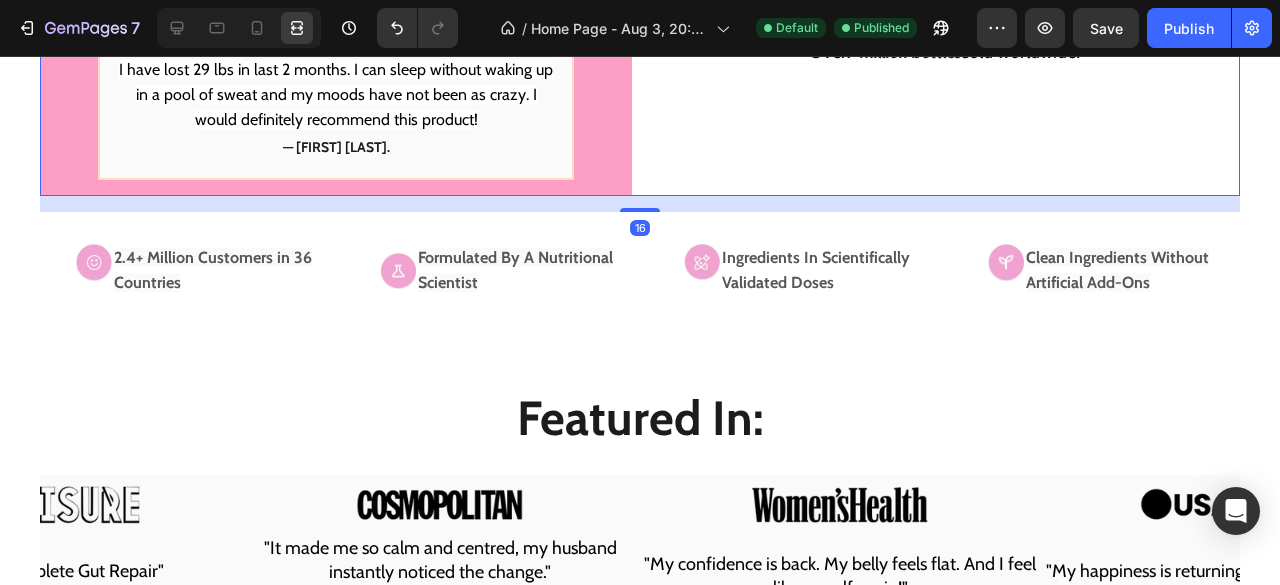 scroll, scrollTop: 593, scrollLeft: 0, axis: vertical 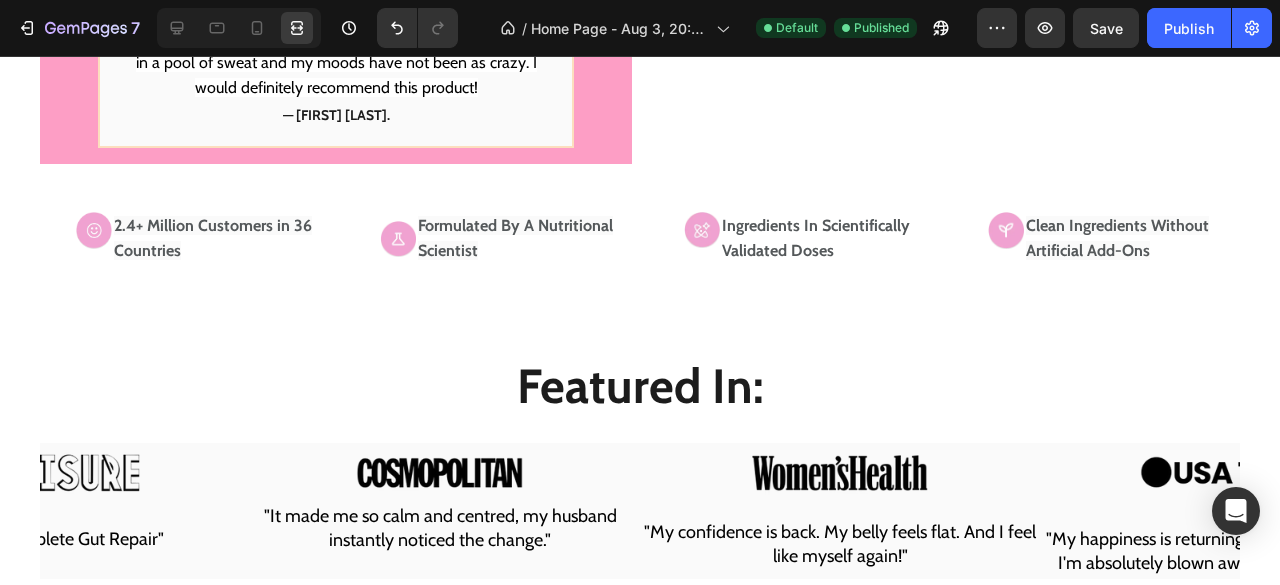 click on "Image Image Greatest thing Ever Text Block I have lost 29 lbs in last 2 months. I can sleep without waking up in a pool of sweat and my moods have not been as crazy. I would definitely recommend this product! Text Block — Tammy N. Text Block Row Row ⭐⭐⭐⭐⭐ Over 41,724 Five Star Reviews Text Block Get Your Old Self Back Naturally™ Text Block Our premium evidence-based formulas are transforming the lives of over 2.4 million Women worldwide. Regain control of your health, emotions and wellbeing starting NOW… Text Block Shop Products Custom Code Over  7 million bottles  sold worldwide! Text Block Row Section 1 Image 2.4+ Million Customers in 36 Countries Text Block Row Image Formulated By A Nutritional Scientist Text Block Row Image Ingredients In Scientifically Validated Doses Text Block Row Image Clean Ingredients Without Artificial Add-Ons Text Block Row Row Section 2 Featured In: Heading Image "It made me so calm and centred, my husband instantly noticed the change." Text Block Image Text Block" at bounding box center (640, 2136) 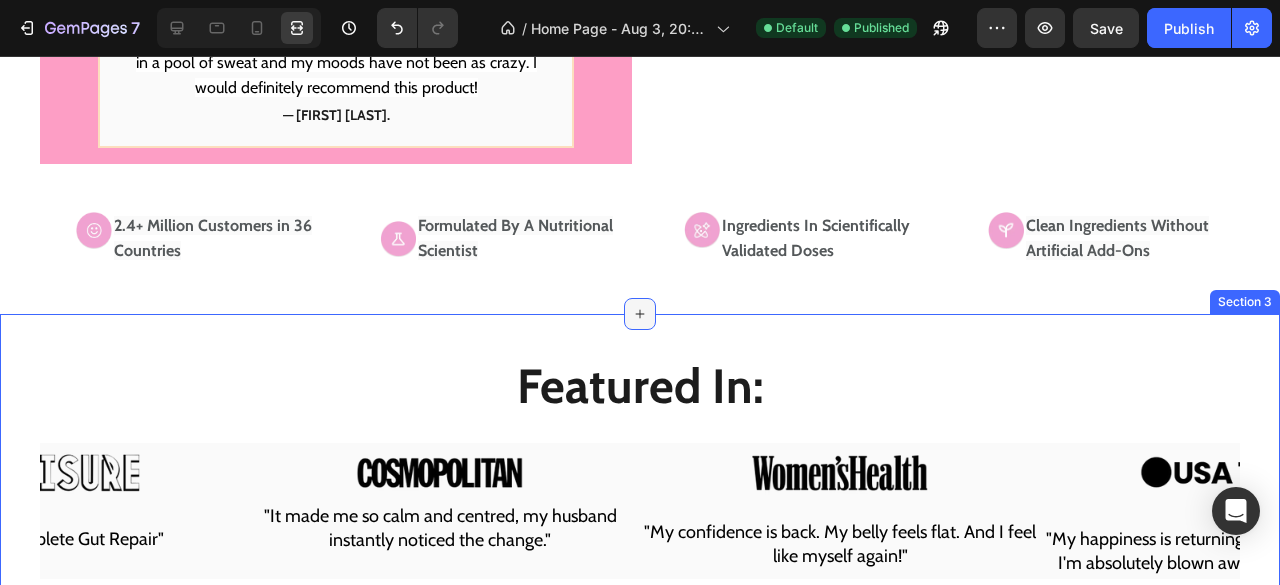 scroll, scrollTop: 361, scrollLeft: 0, axis: vertical 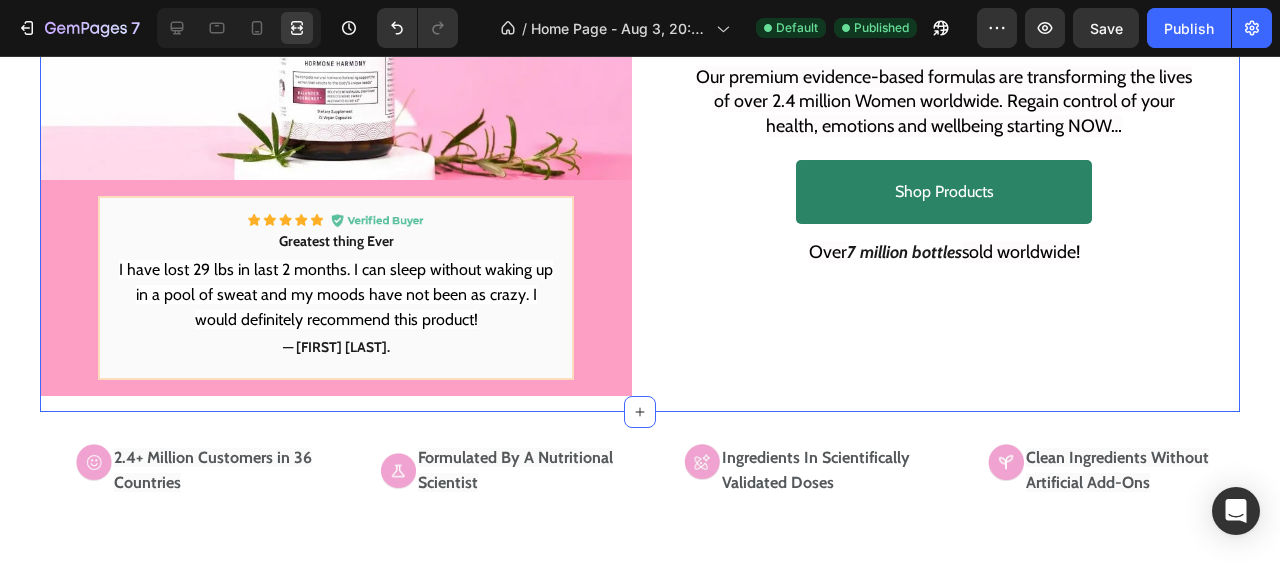 click on "Image Image Greatest thing Ever Text Block I have lost 29 lbs in last 2 months. I can sleep without waking up in a pool of sweat and my moods have not been as crazy. I would definitely recommend this product! Text Block — Tammy N. Text Block Row Row ⭐⭐⭐⭐⭐ Over 41,724 Five Star Reviews Text Block Get Your Old Self Back Naturally™ Text Block Our premium evidence-based formulas are transforming the lives of over 2.4 million Women worldwide. Regain control of your health, emotions and wellbeing starting NOW… Text Block Shop Products Custom Code Over  7 million bottles  sold worldwide! Text Block Row" at bounding box center [640, 74] 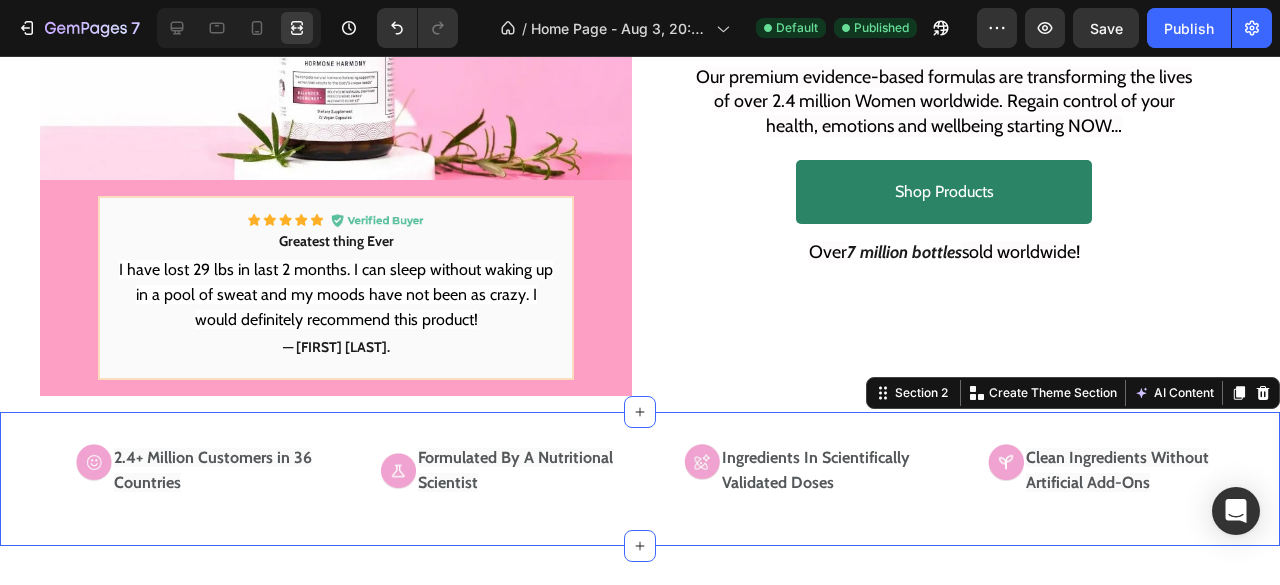 scroll, scrollTop: 525, scrollLeft: 0, axis: vertical 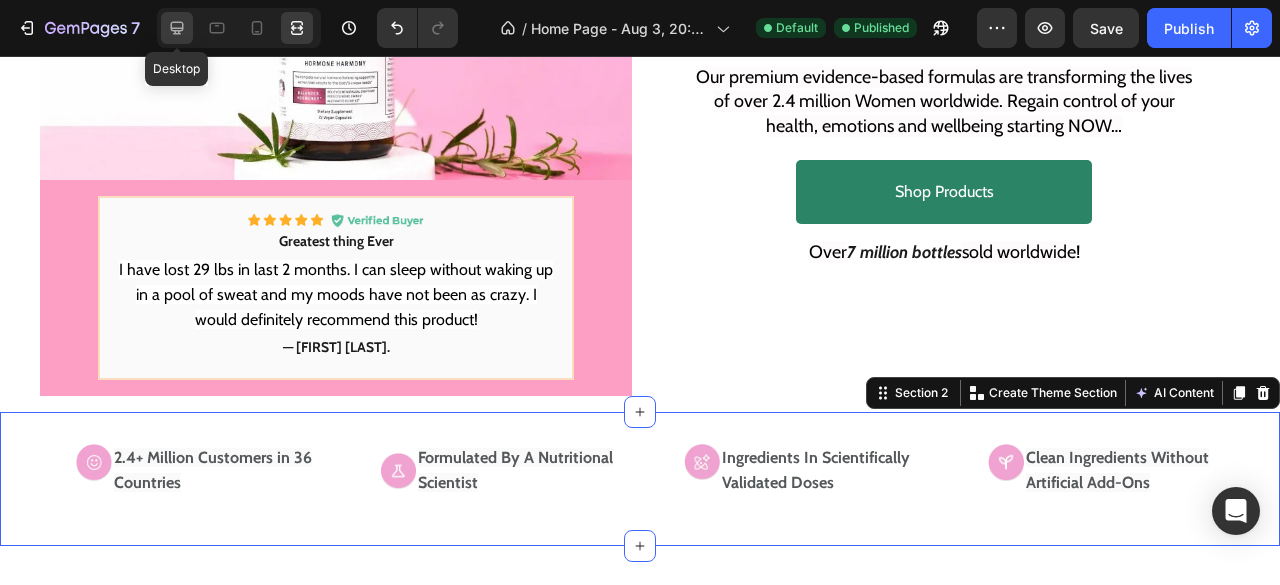 click 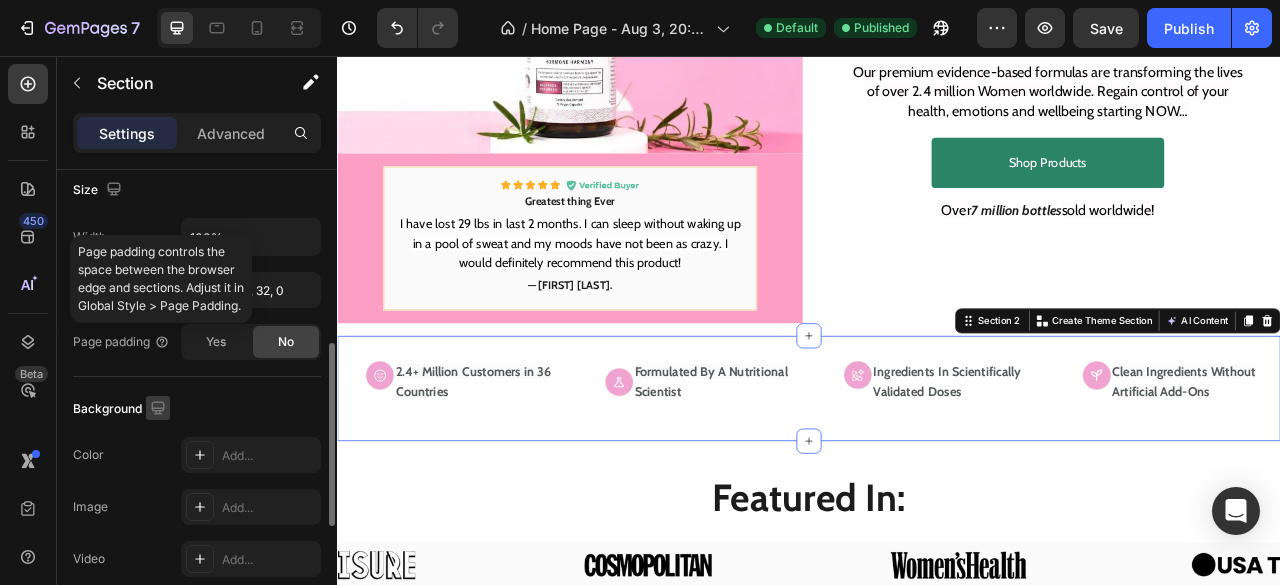 scroll, scrollTop: 440, scrollLeft: 0, axis: vertical 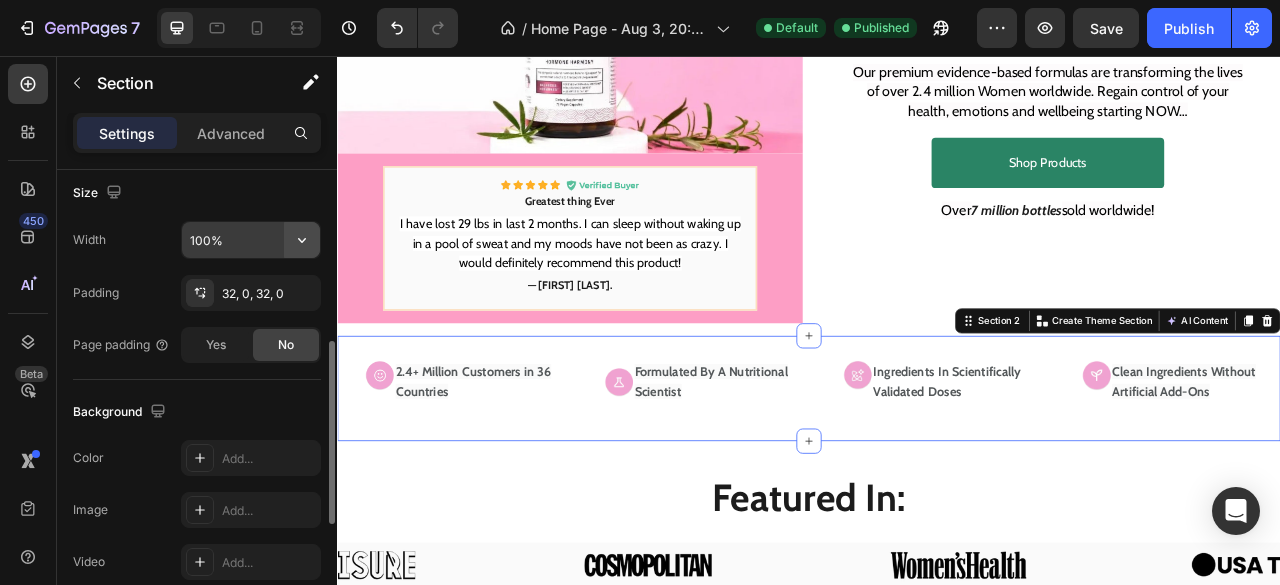 click 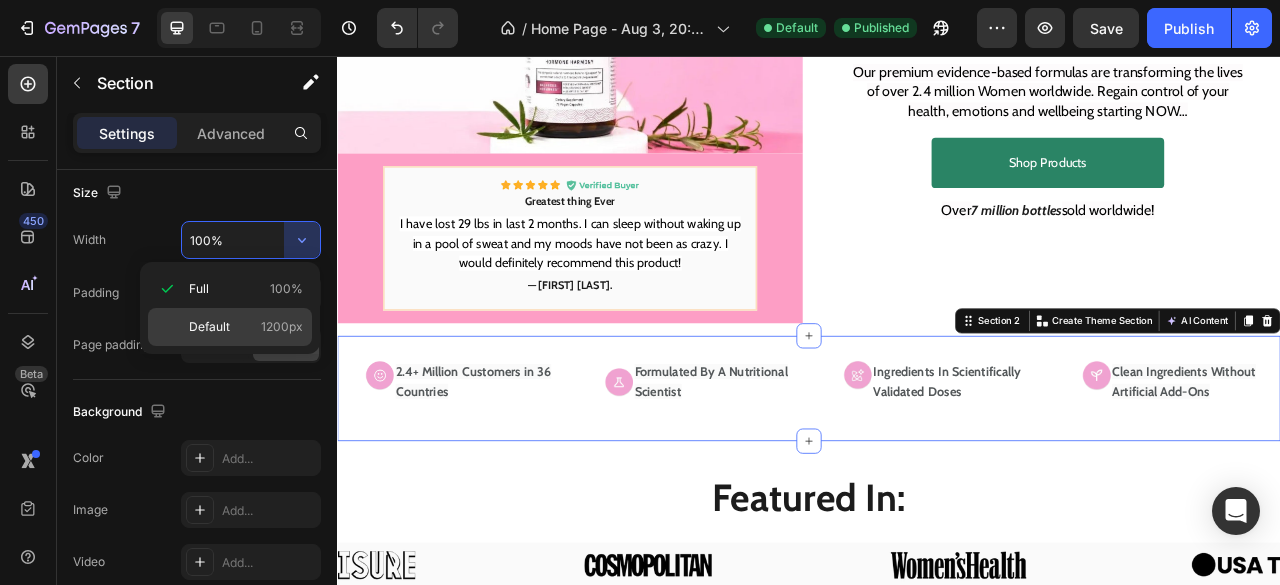 click on "Default 1200px" 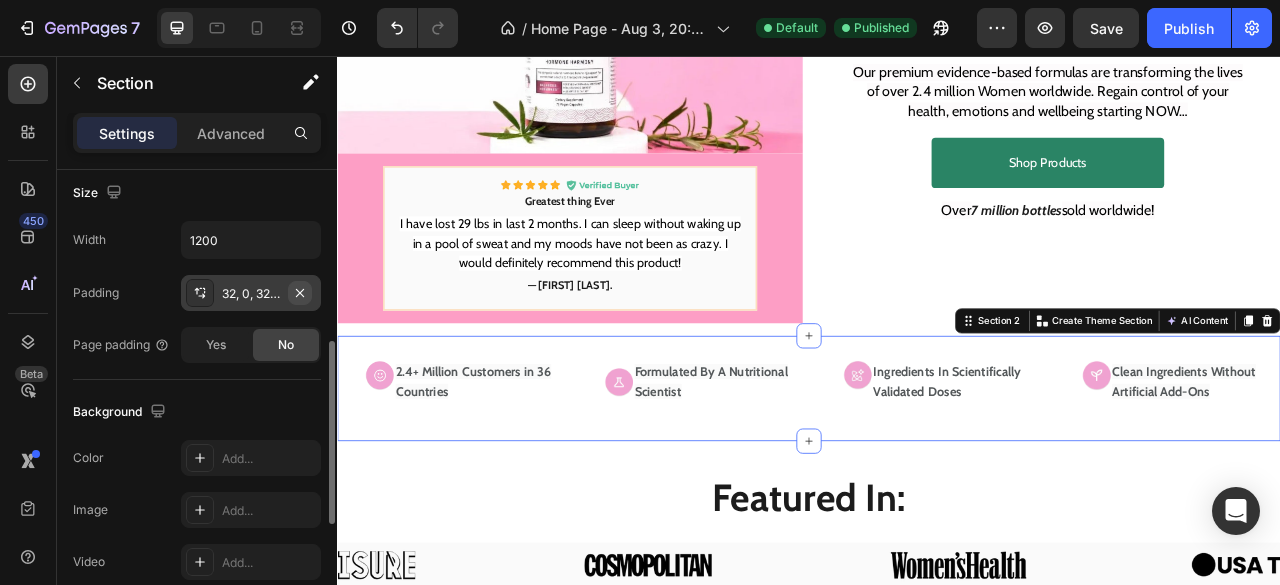 click 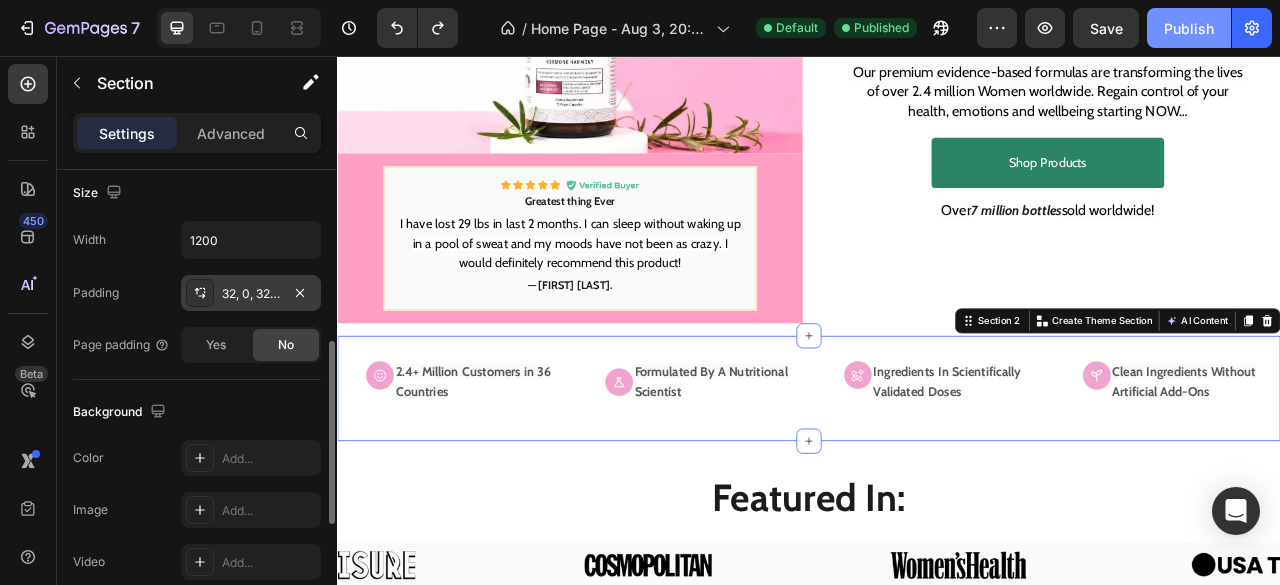 click on "Publish" 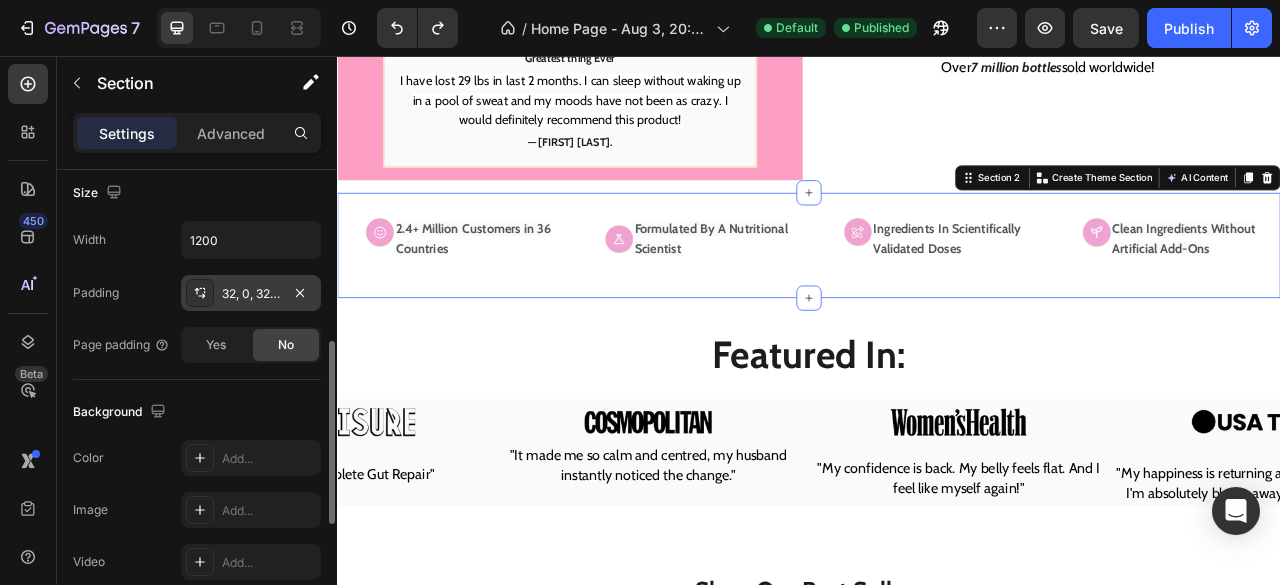 scroll, scrollTop: 544, scrollLeft: 0, axis: vertical 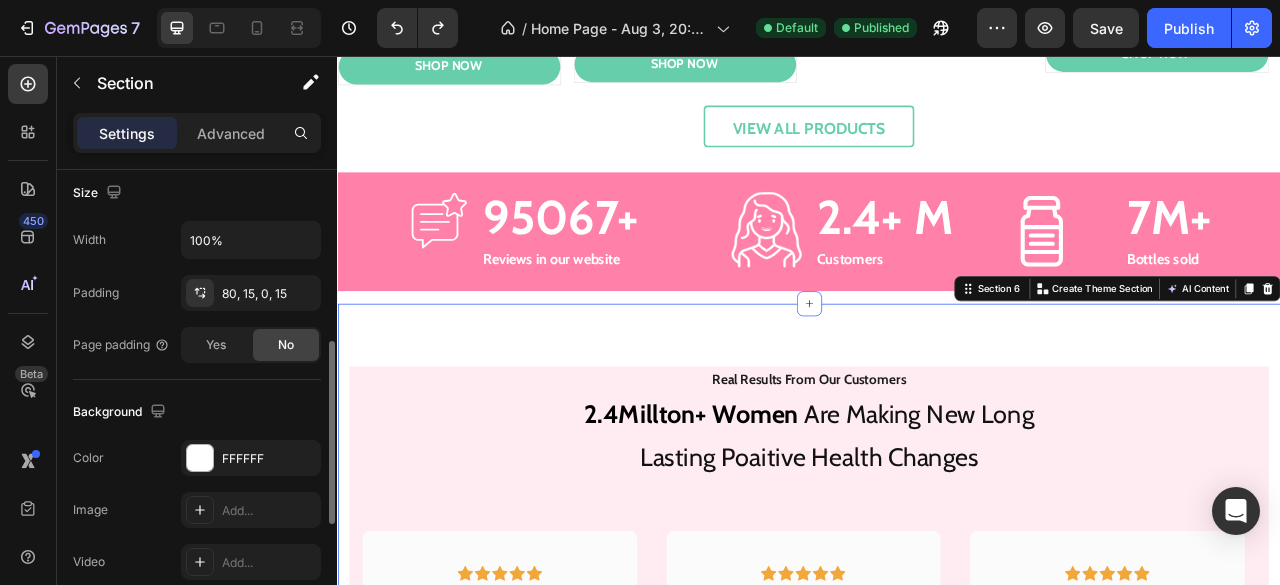 click on "Real Results From Our Customers Text Block 2.4Millton+ Women   Are Making New Long Lasting Poaitive Health Changes Text block
Icon
Icon
Icon
Icon
Icon Row Row 4 weeks in and my hot flashes go away Text Block "After 4 weeks on Hormone Harmony, my hot flashes have completely gone. Now I've got more energy and I'm sleeping better" Text block Image Jenny.Y Text Block Row Image Row Row
Icon
Icon
Icon
Icon
Icon Row Row I’m feeling a lot better and my digestive issues go away Text Block "I feel better, it's helped with my hot flashes, chronic digestives issues... I'm feeling a lot happier and better with myself and life in general" Text block Image Cathy N Text Block Row Image Row Row
Icon
Icon
Icon
Icon
Icon Row Row Goodbye food intolerances Text Block Text block Image Andrea W" at bounding box center (937, 701) 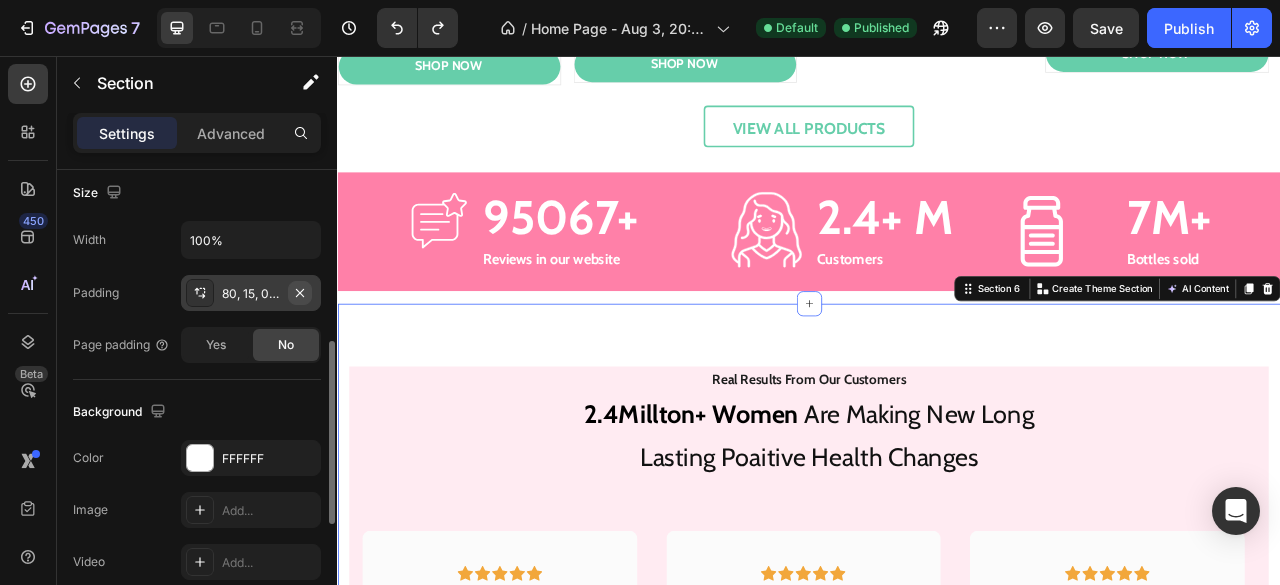 click 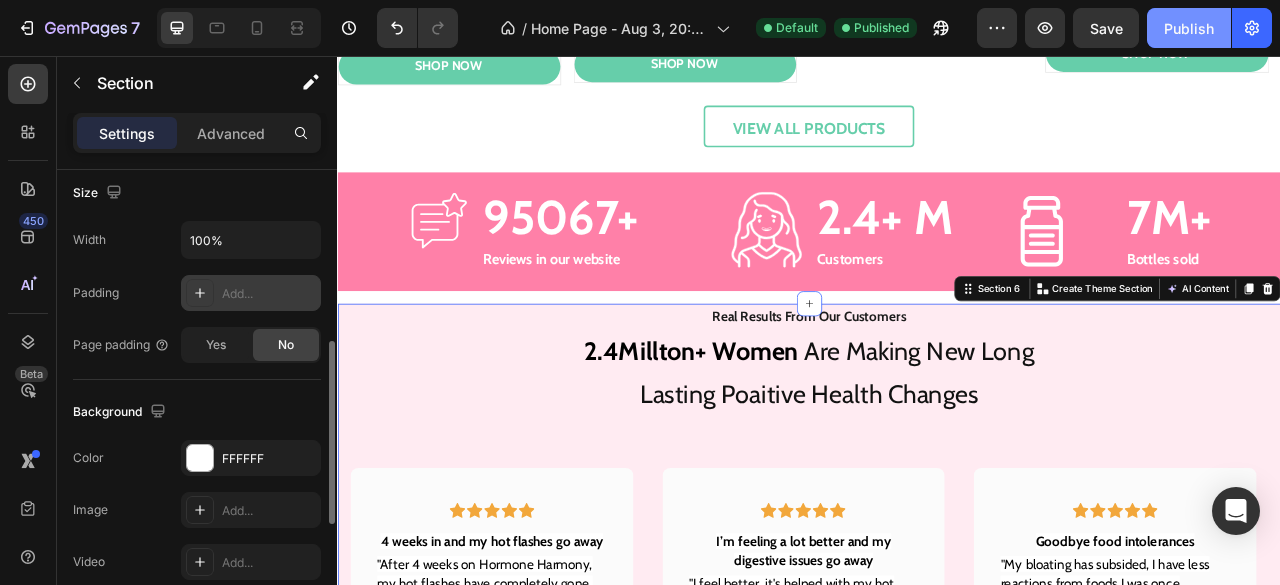 click on "Publish" at bounding box center (1189, 28) 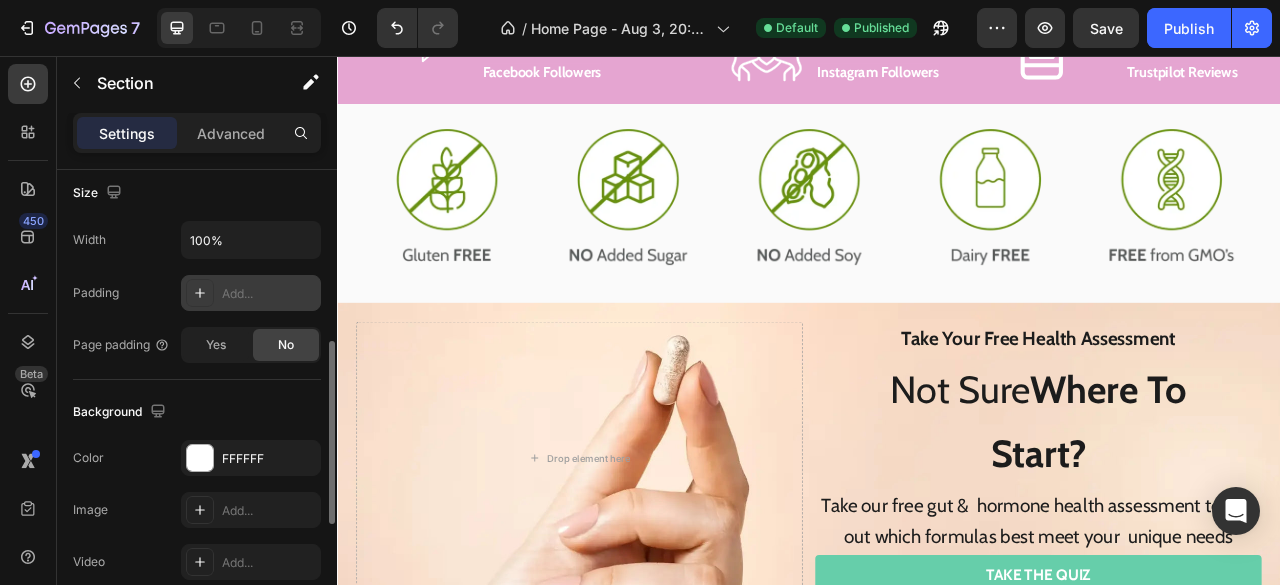 scroll, scrollTop: 4826, scrollLeft: 0, axis: vertical 